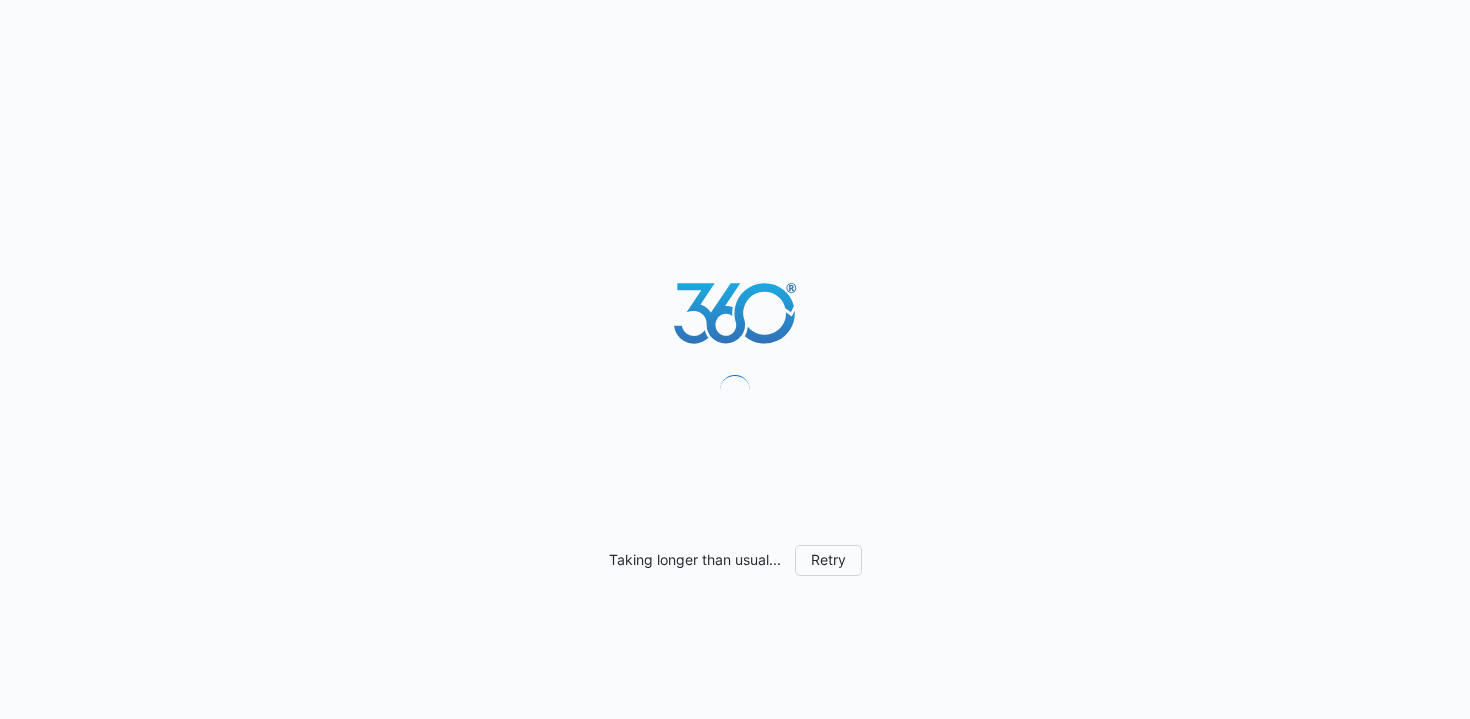 scroll, scrollTop: 0, scrollLeft: 0, axis: both 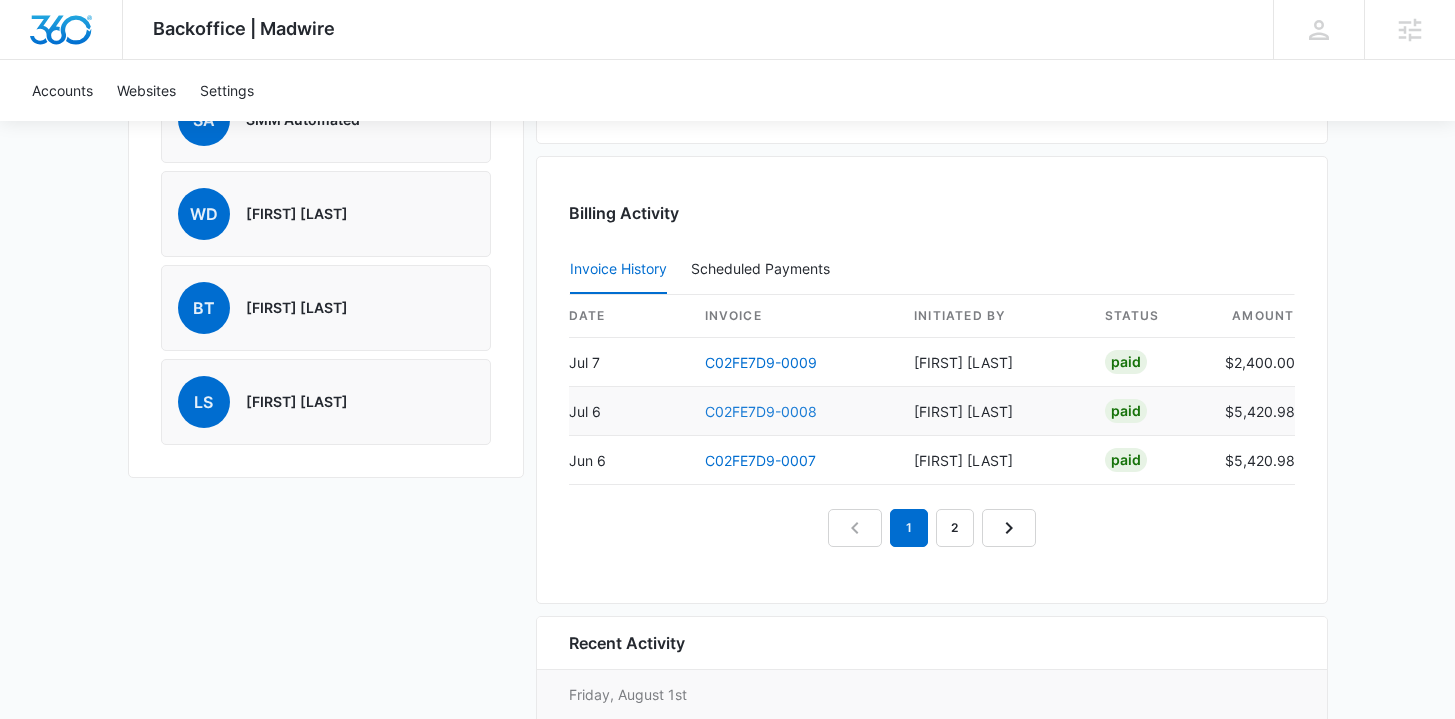 click on "C02FE7D9-0008" at bounding box center (761, 411) 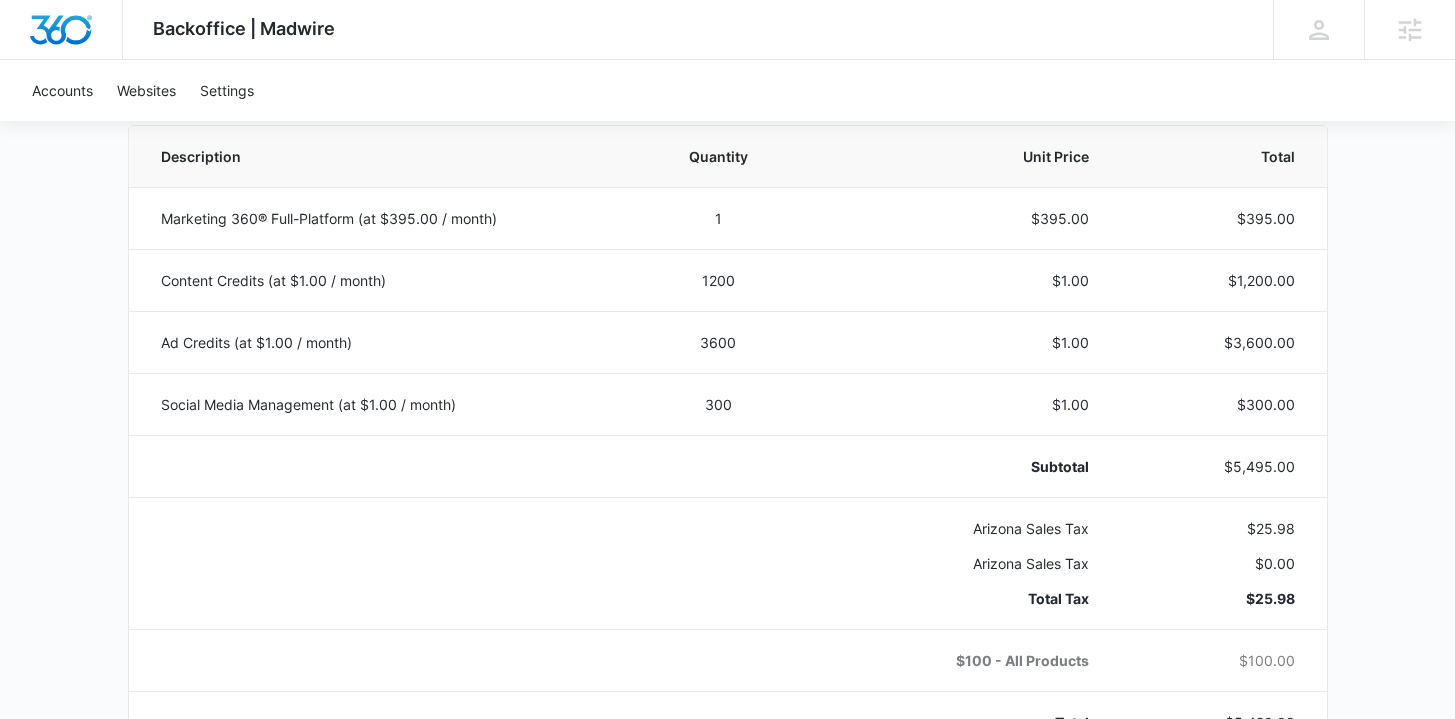 scroll, scrollTop: 413, scrollLeft: 0, axis: vertical 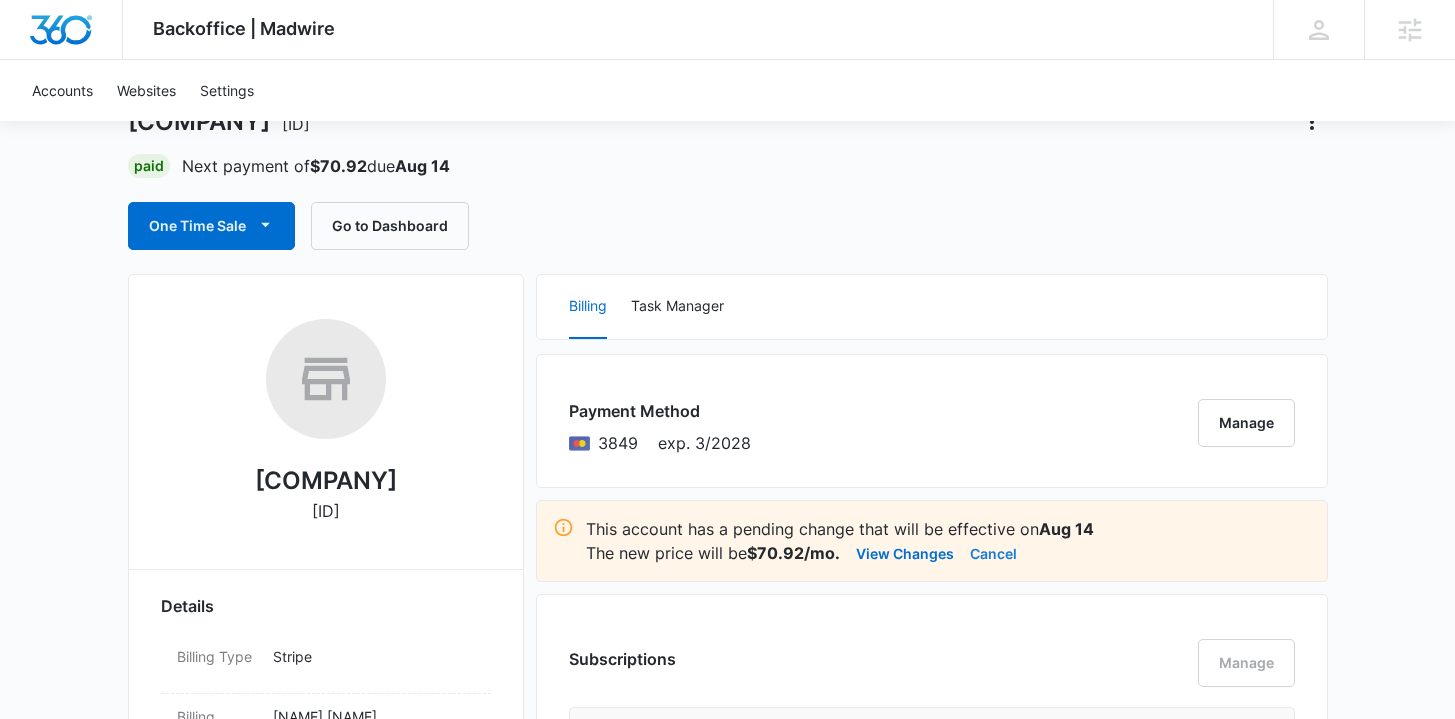 click on "Cancel" at bounding box center [993, 553] 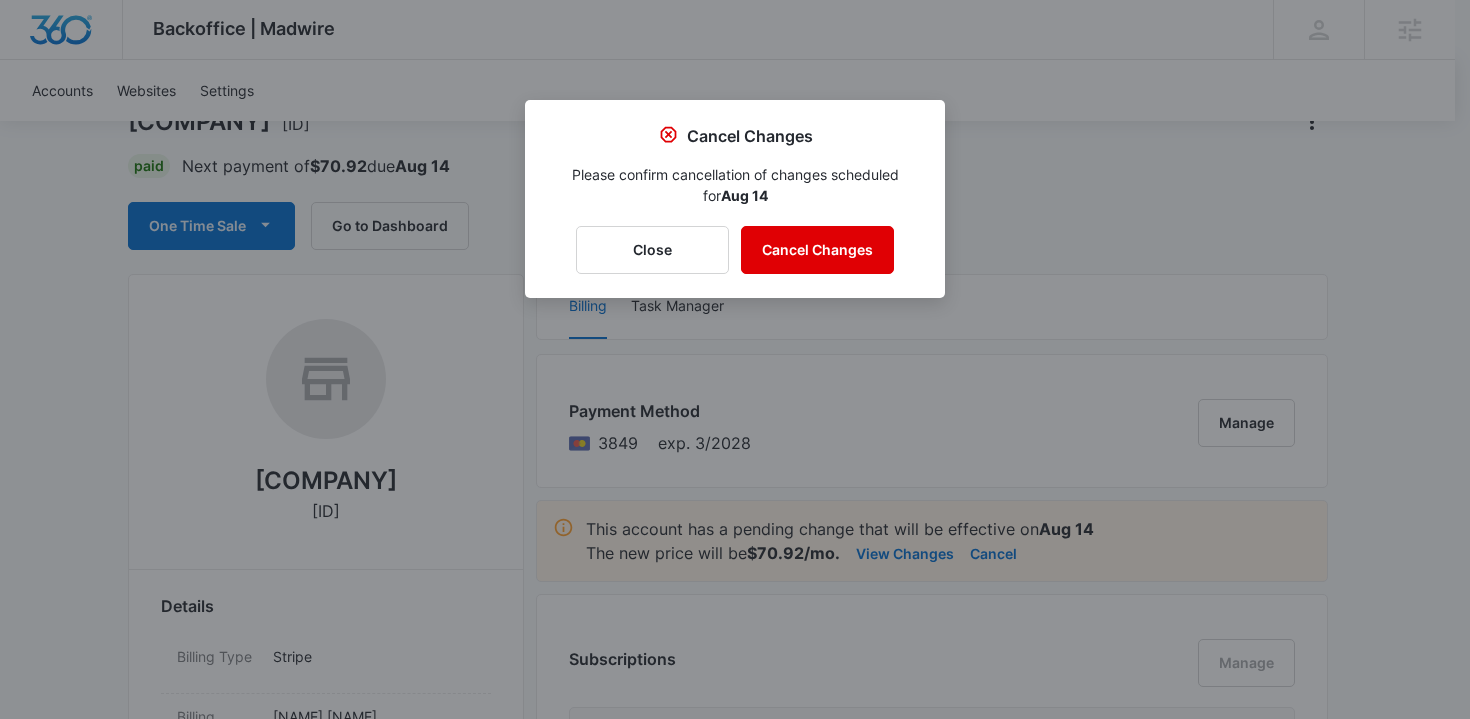 click on "Cancel Changes" at bounding box center (817, 250) 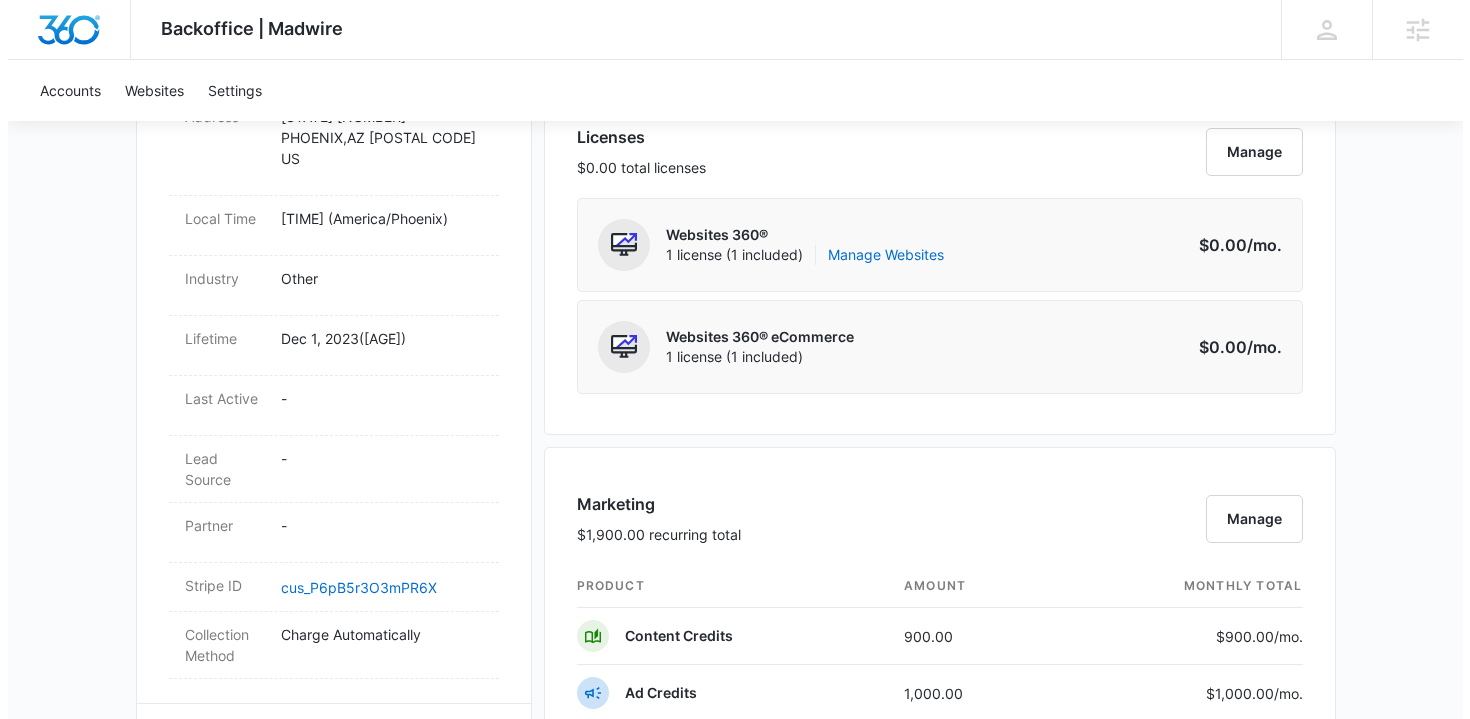 scroll, scrollTop: 1035, scrollLeft: 0, axis: vertical 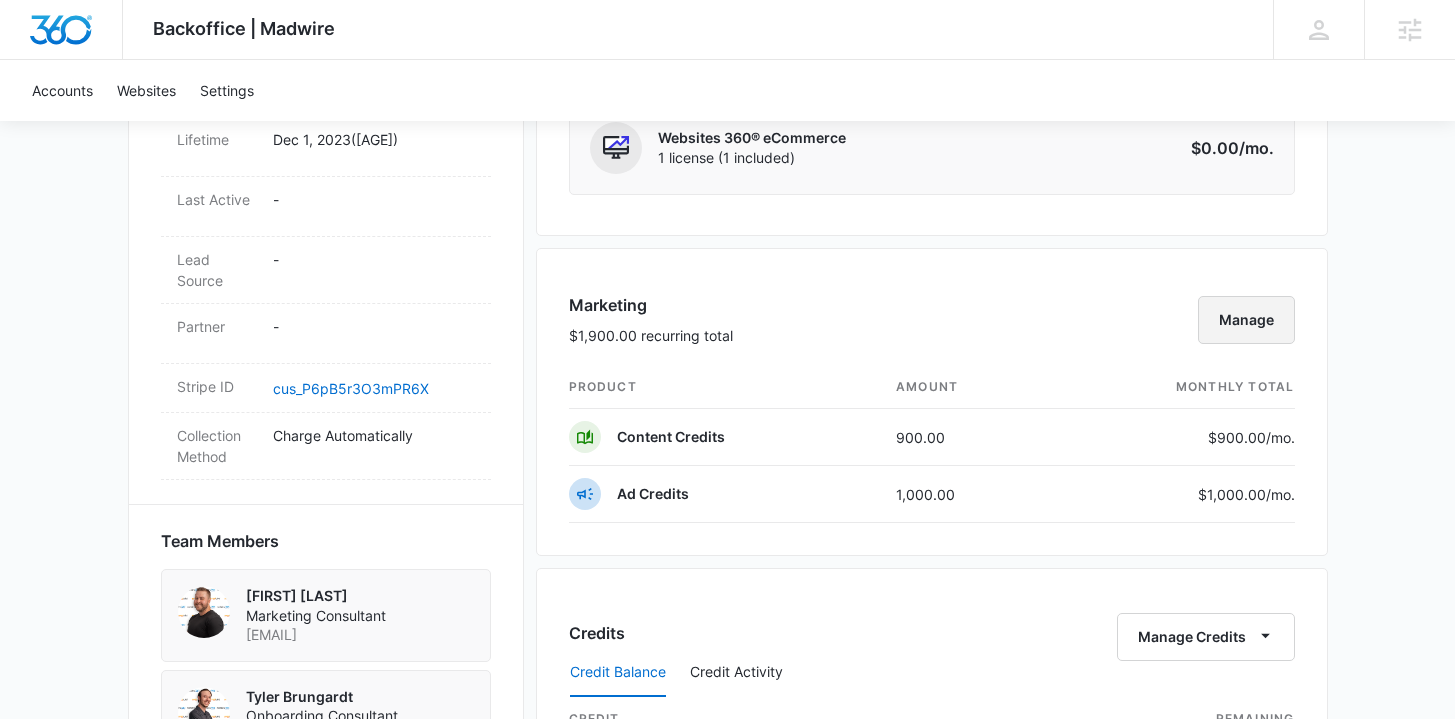 click on "Manage" at bounding box center [1246, 320] 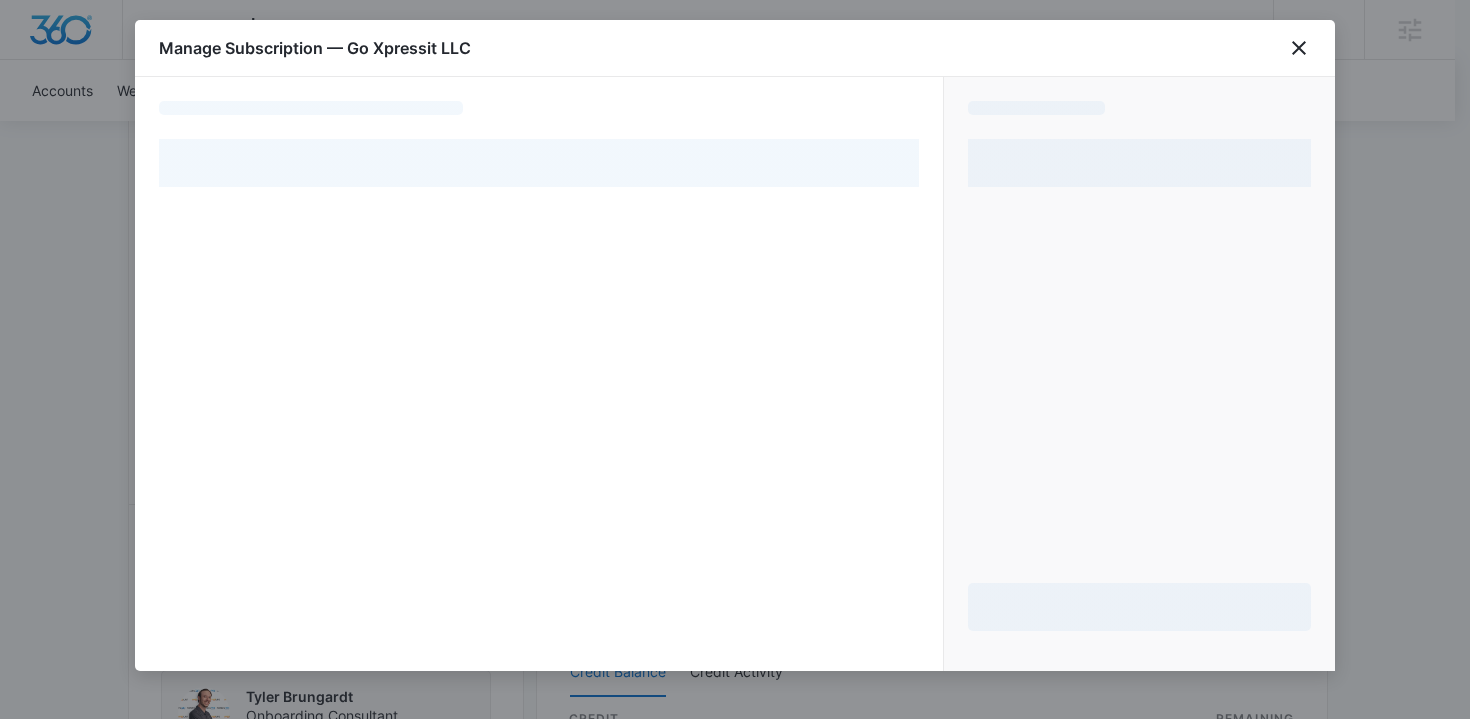 select on "[NUMBER]" 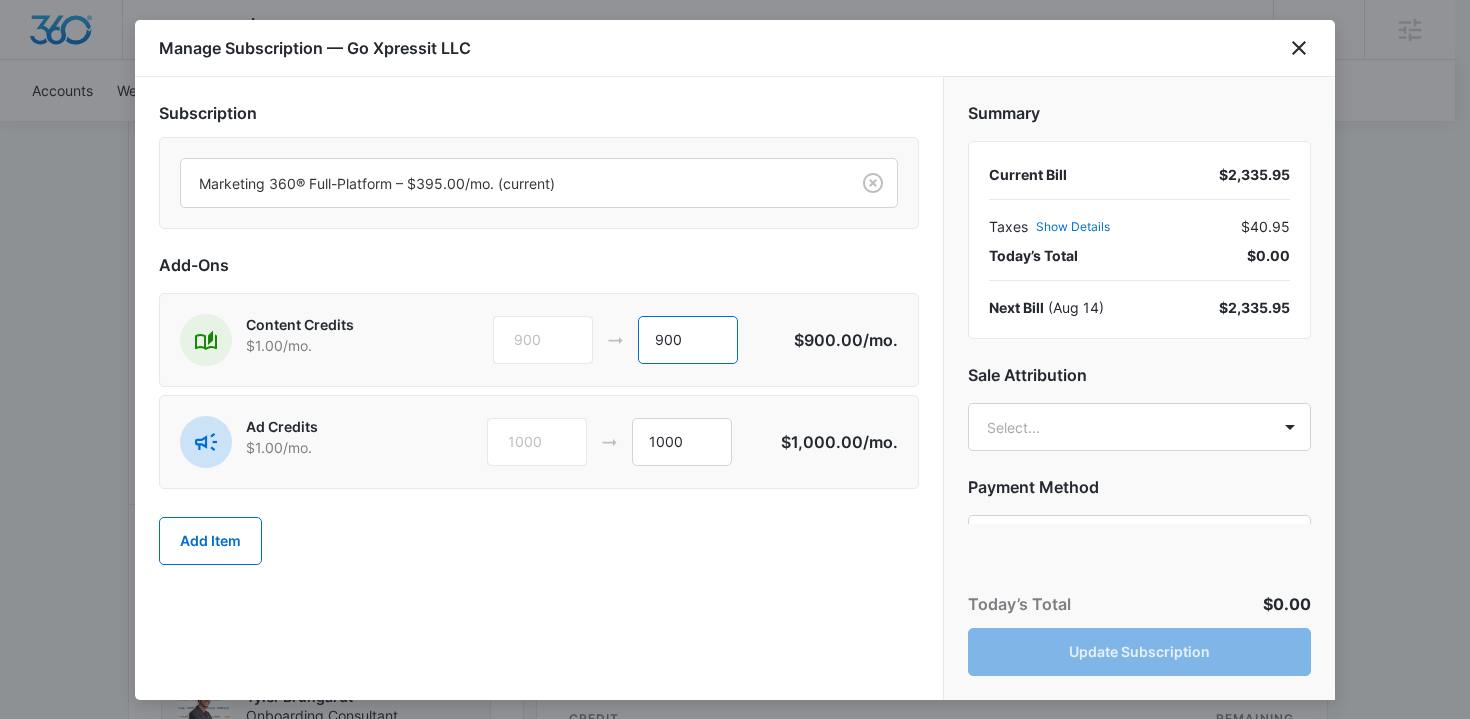 drag, startPoint x: 707, startPoint y: 337, endPoint x: 578, endPoint y: 337, distance: 129 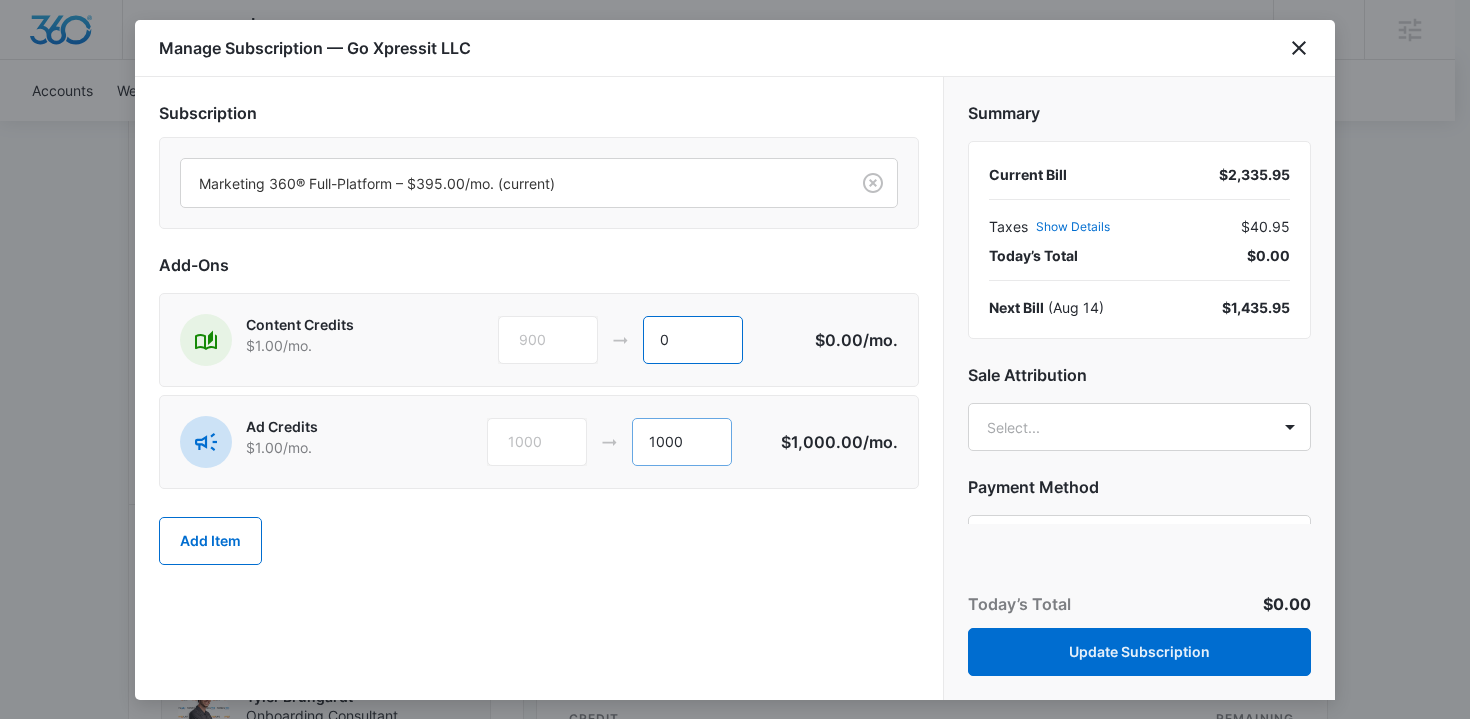 type on "0" 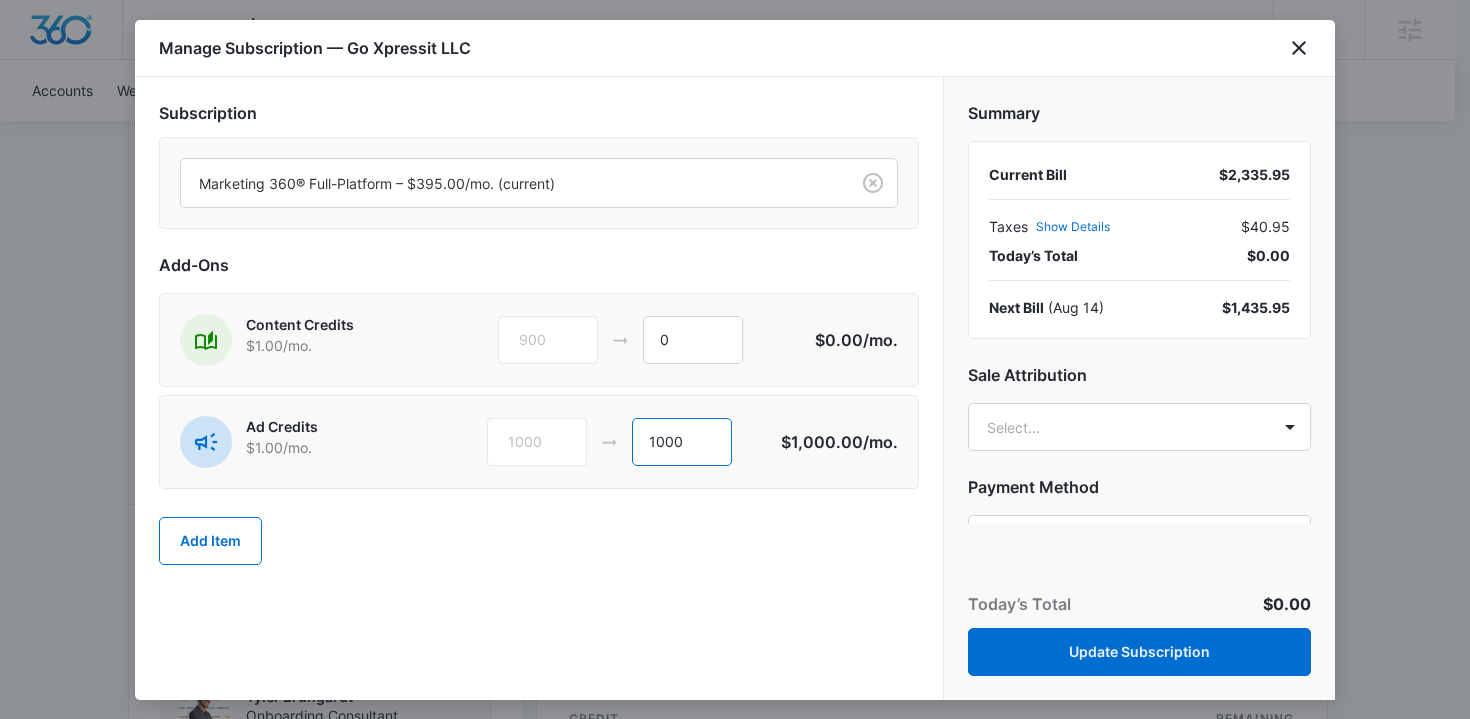 drag, startPoint x: 707, startPoint y: 445, endPoint x: 606, endPoint y: 444, distance: 101.00495 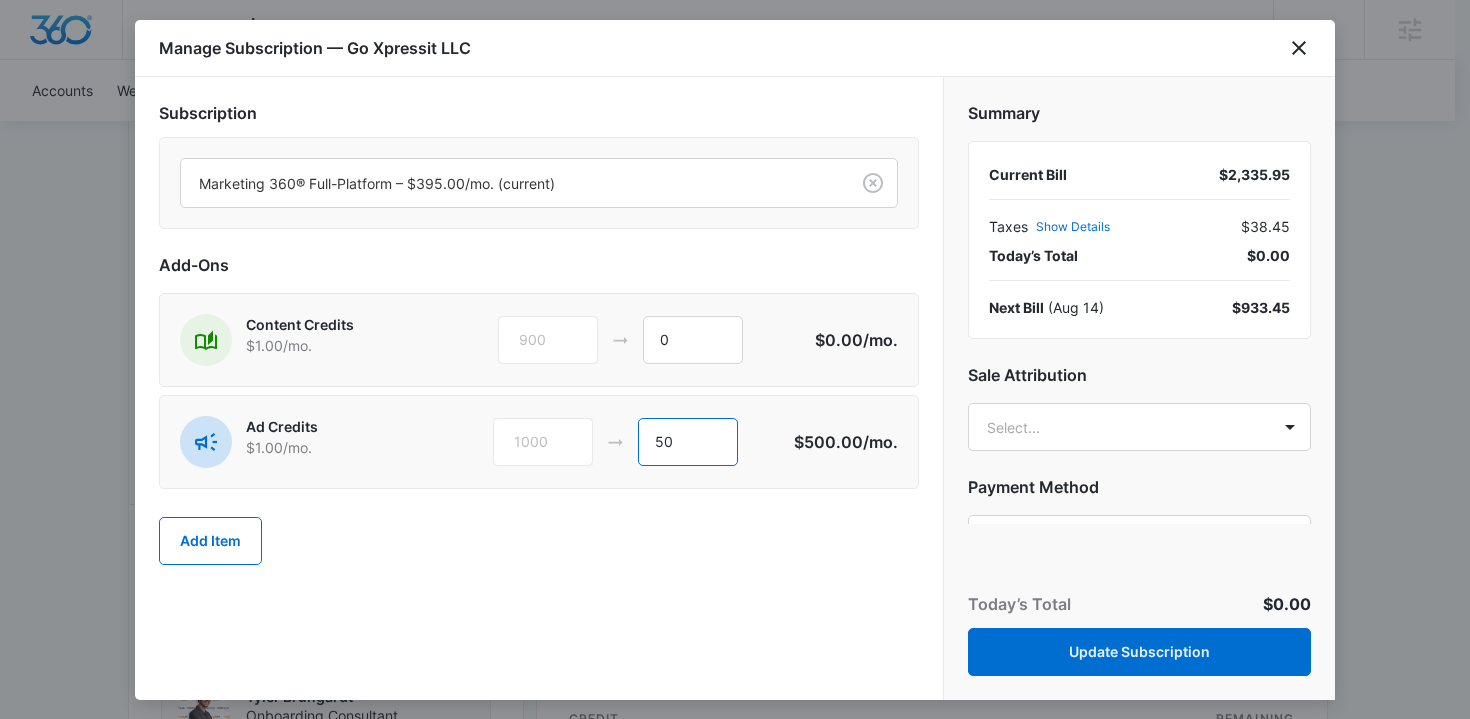 type on "5" 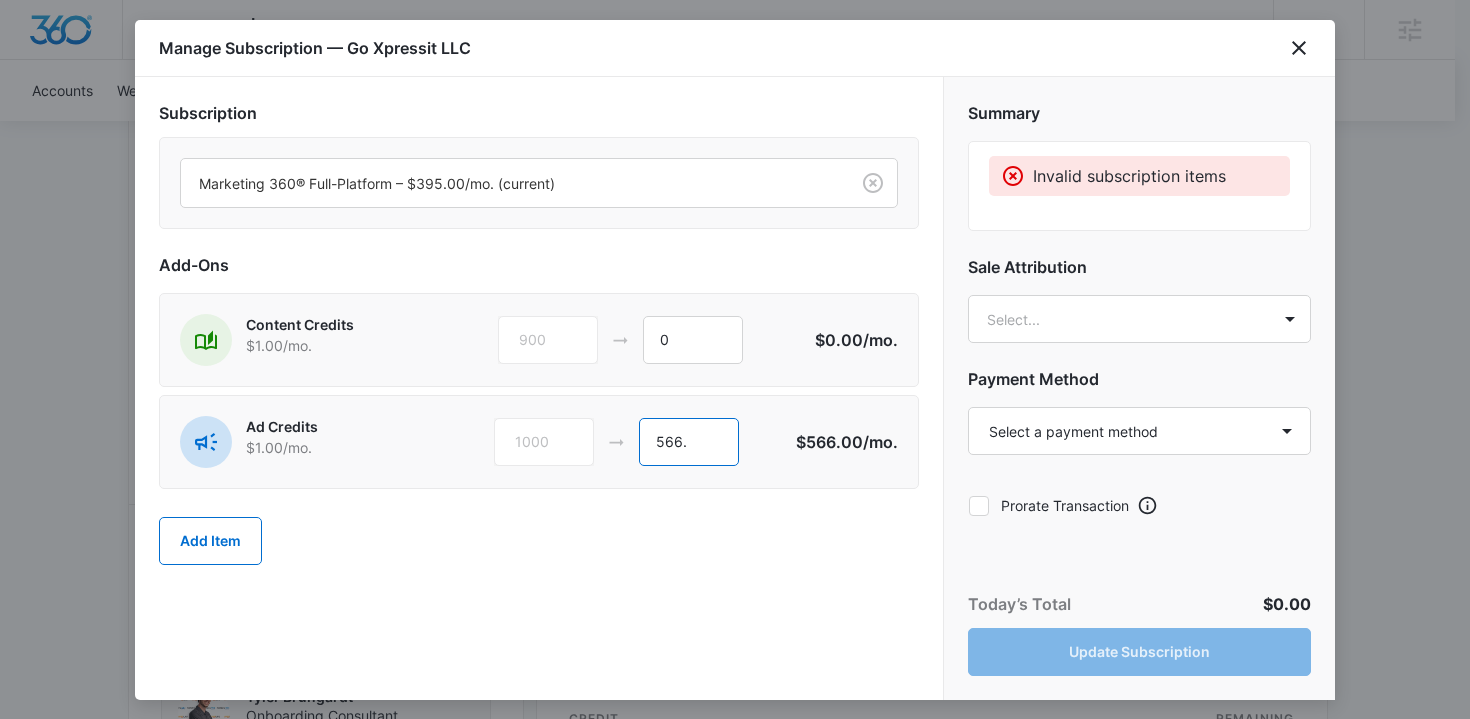 scroll, scrollTop: 0, scrollLeft: 0, axis: both 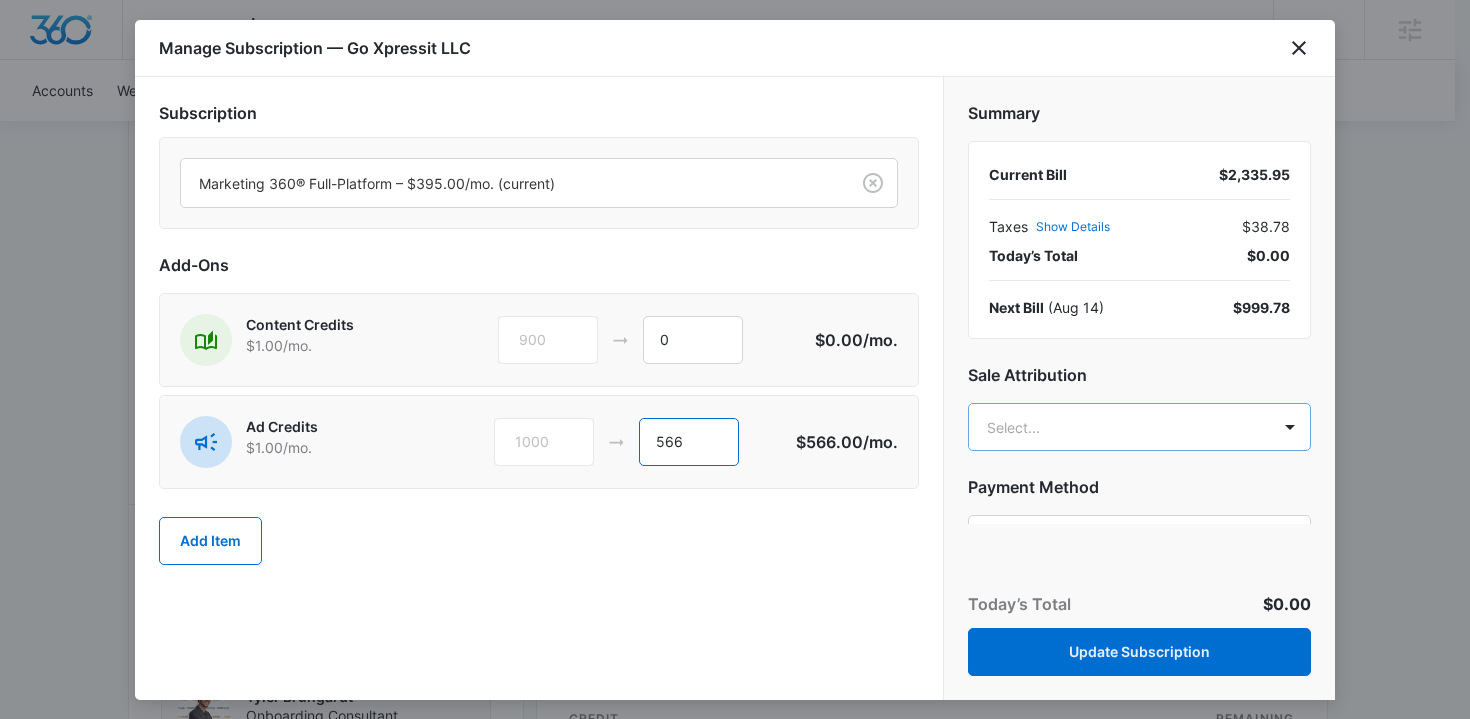 type on "566" 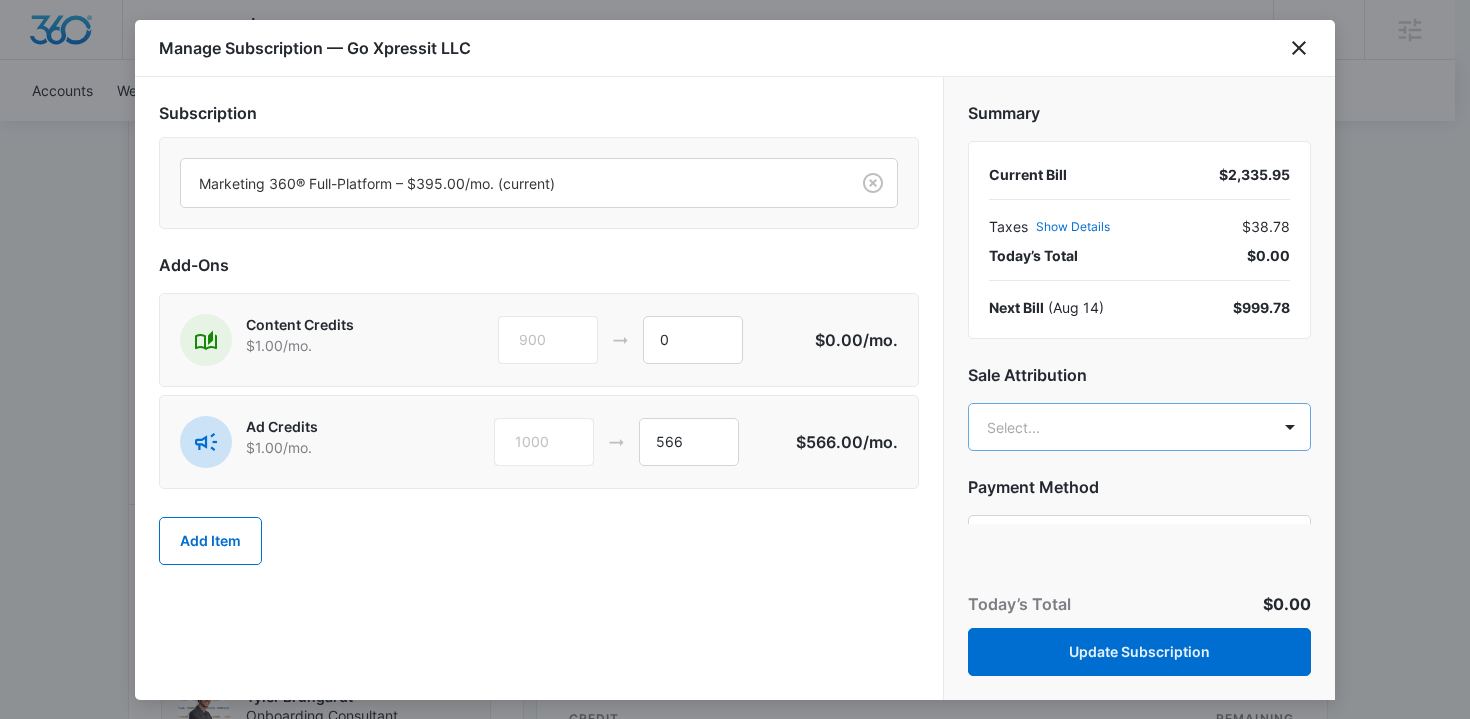 click on "Backoffice | Madwire Apps Settings TB [FIRST] [LAST] [EMAIL] My Profile Notifications Support Logout Terms & Conditions   •   Privacy Policy Agencies Accounts Websites Settings Go Xpressit LLC M[NUMBER] Paid Next payment of  $[PRICE]   due   [DATE] One Time Sale Go to Dashboard Go Xpressit LLC M[NUMBER] Details Billing Type Stripe Billing Contact [FIRST] [LAST] [EMAIL] [PHONE] Billing Address [NUMBER] [STREET] STE [NUMBER] [CITY]   ,   [STATE]   [POSTAL_CODE] US Local Time [TIME]   ( [TIMEZONE] ) Industry Other Lifetime [DATE]   ( [DURATION] ) Last Active - Lead Source - Partner - Stripe ID cus_[ID] Collection Method Charge Automatically Team Members [FIRST] [LAST] Marketing Consultant [EMAIL] [FIRST] [LAST] Onboarding Consultant [EMAIL] [FIRST] [LAST] Success Manager [EMAIL] [FIRST] [LAST] Marketing Consultant [EMAIL] [FIRST] [LAST] Marketing Consultant" at bounding box center (735, 404) 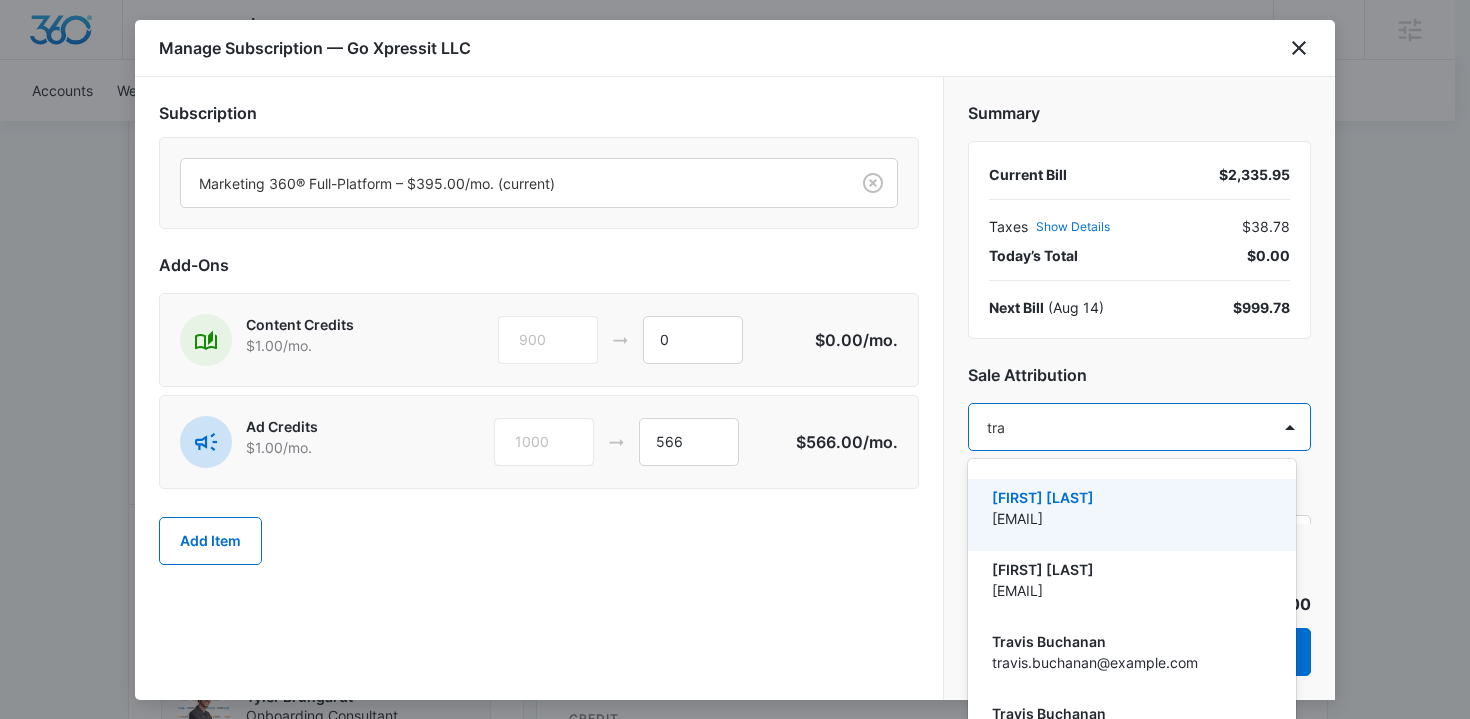 type on "trav" 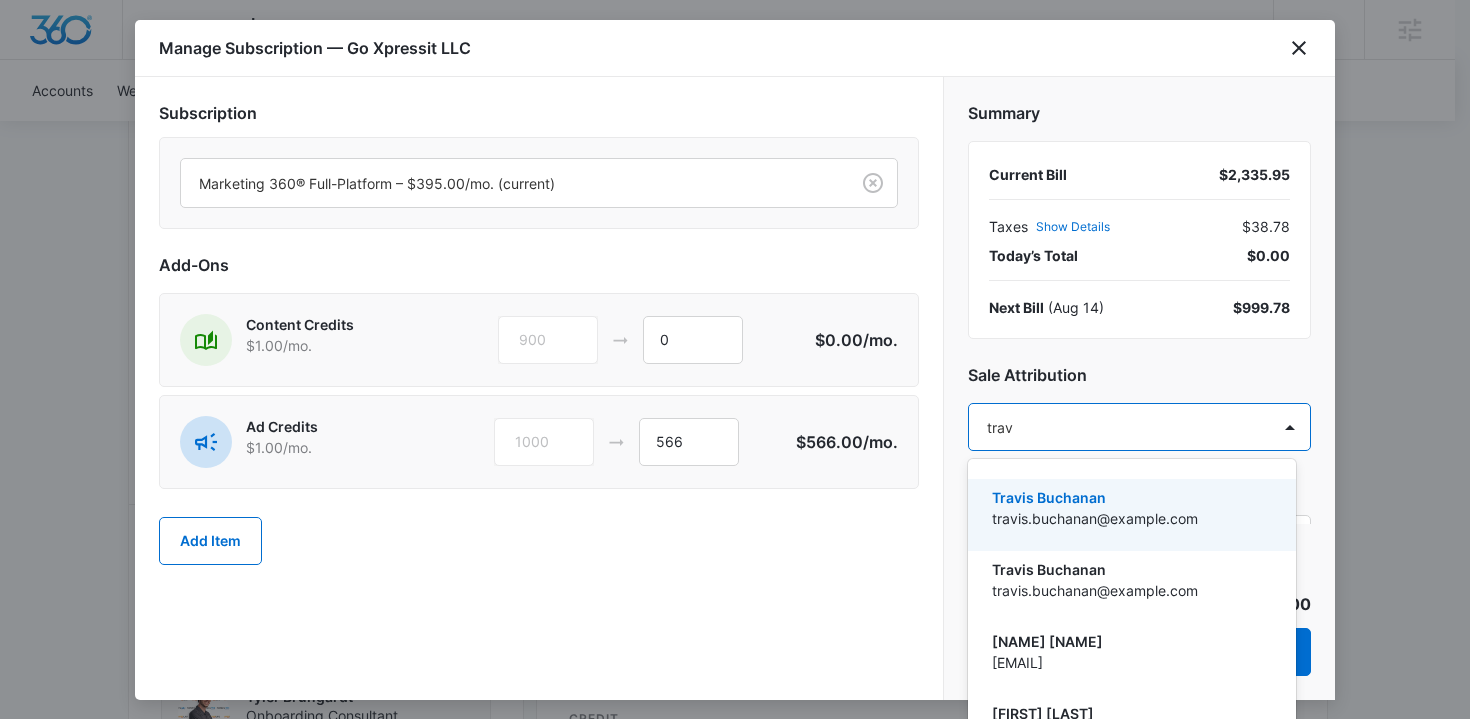 click on "Travis Buchanan" at bounding box center (1130, 497) 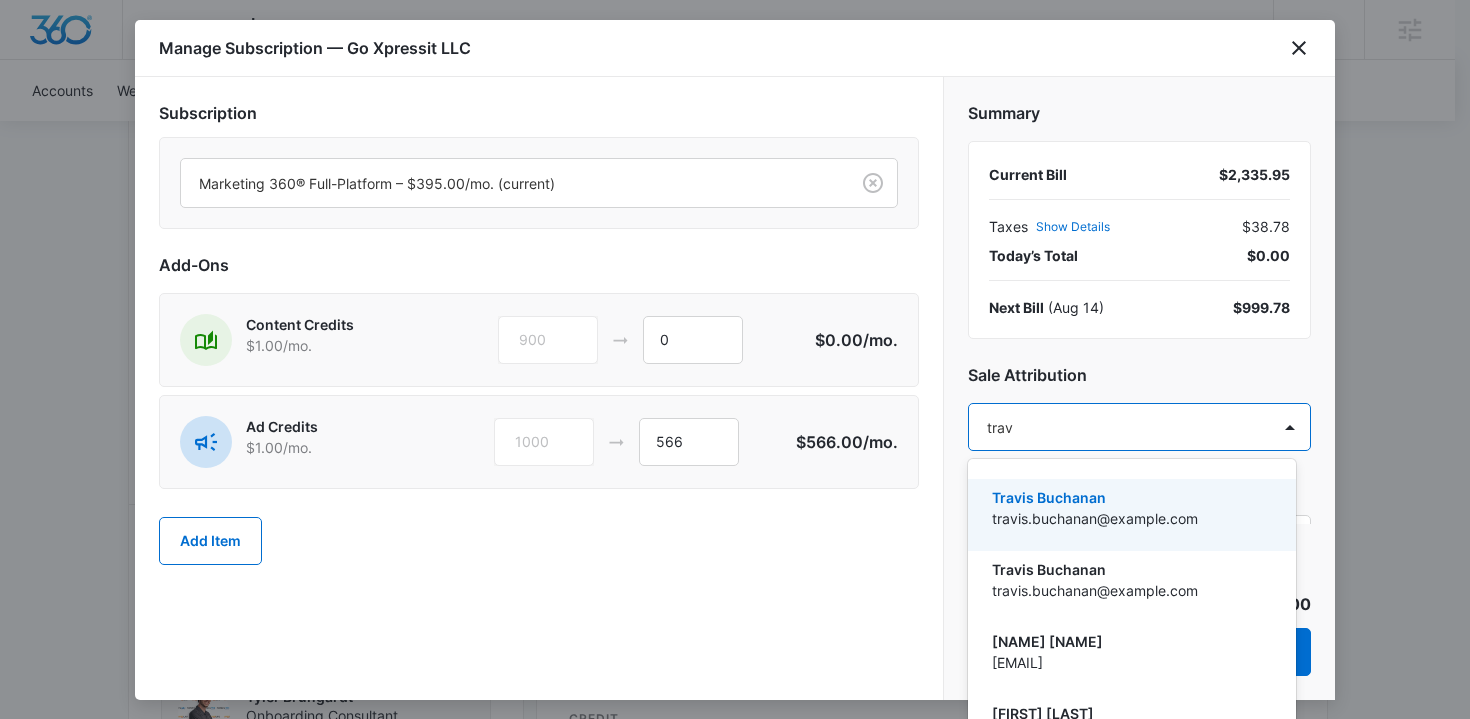 type 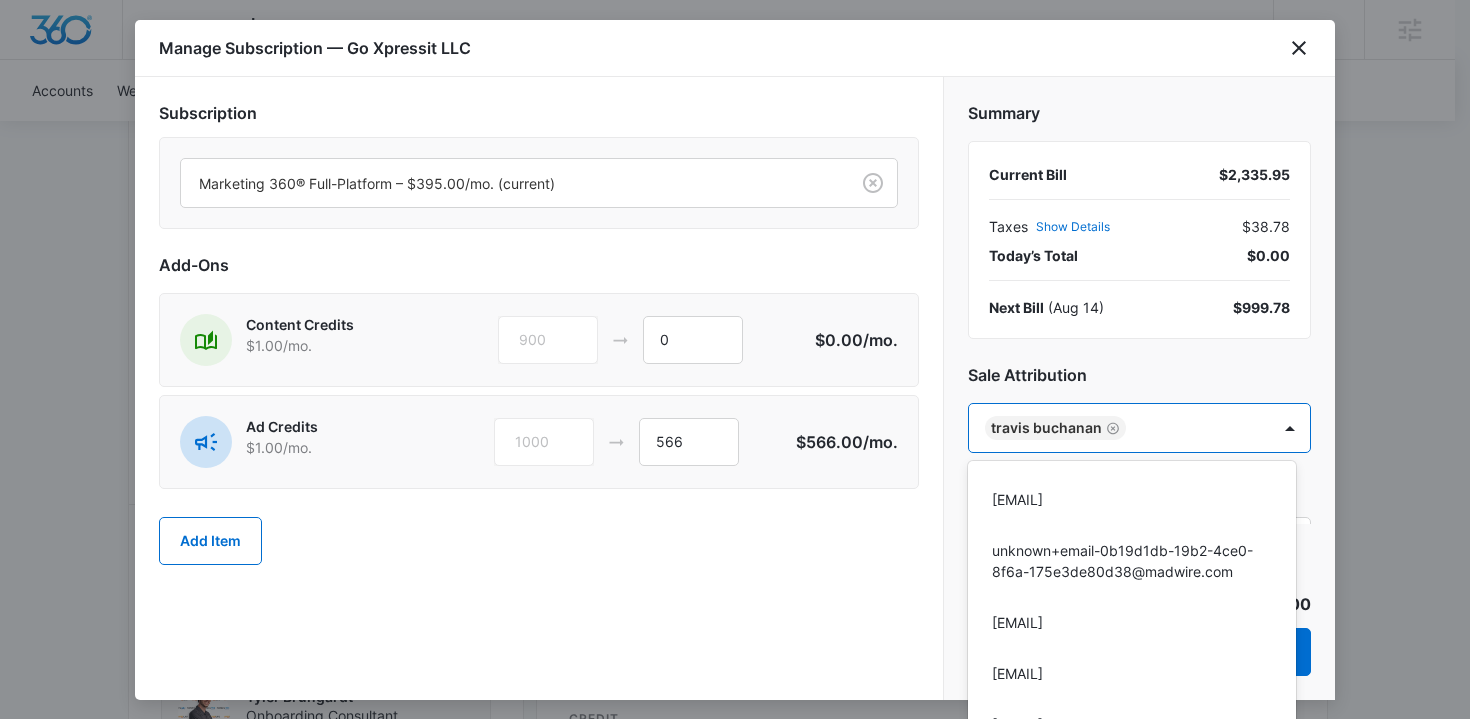 click at bounding box center [735, 359] 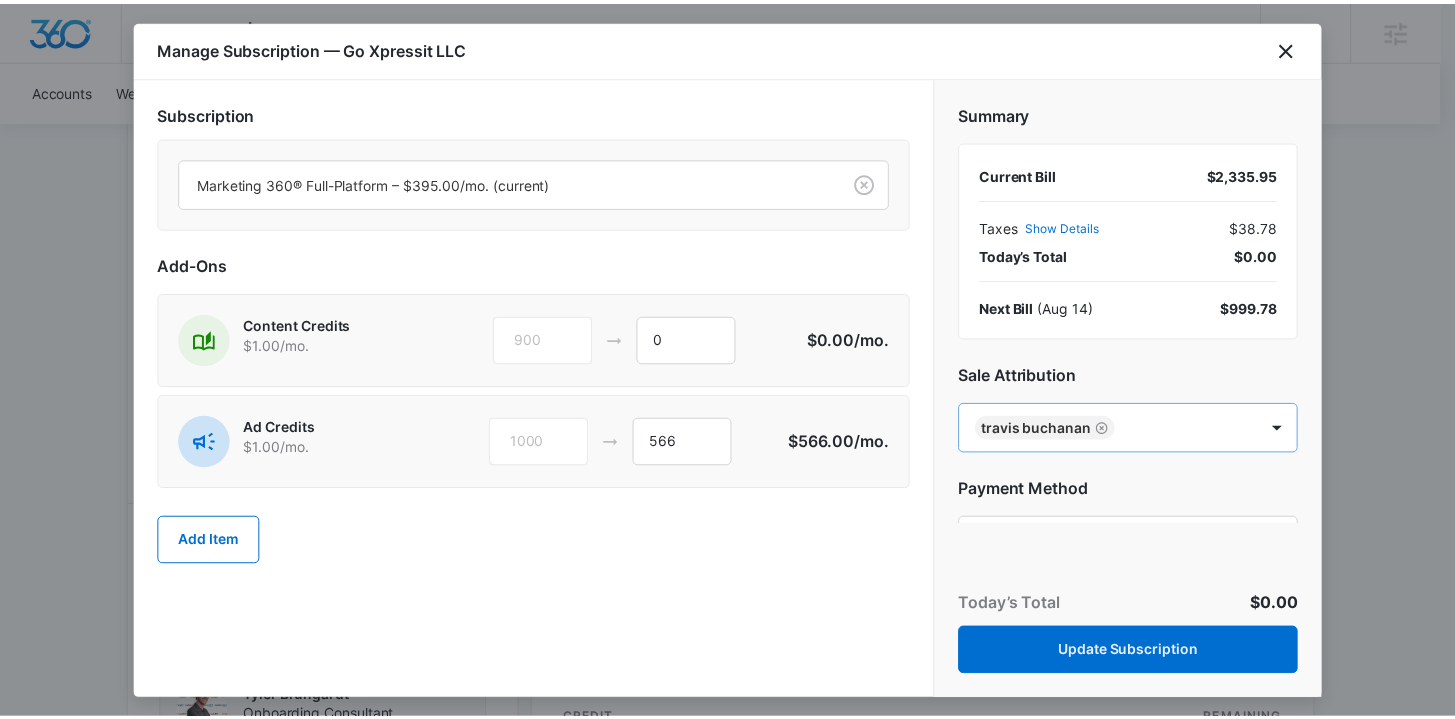 scroll, scrollTop: 114, scrollLeft: 0, axis: vertical 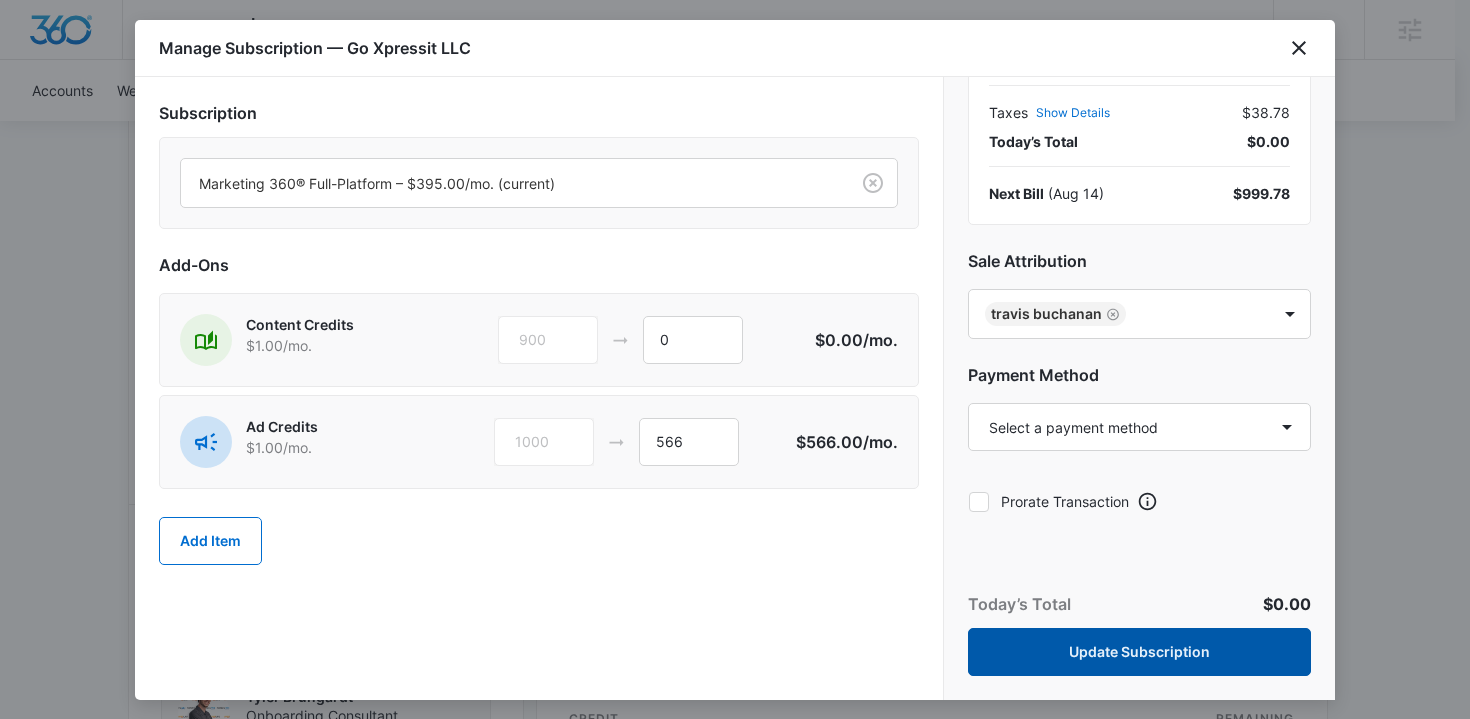click on "Update Subscription" at bounding box center (1139, 652) 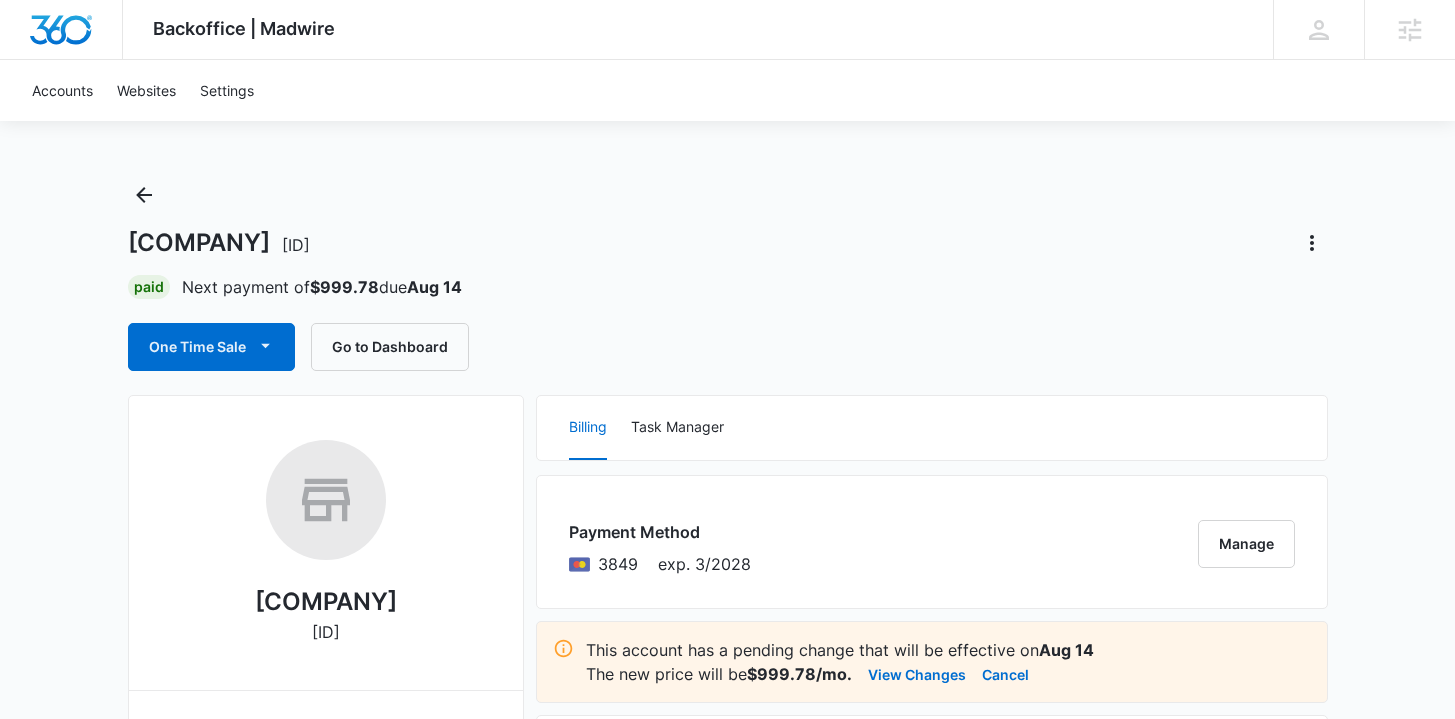 scroll, scrollTop: 0, scrollLeft: 0, axis: both 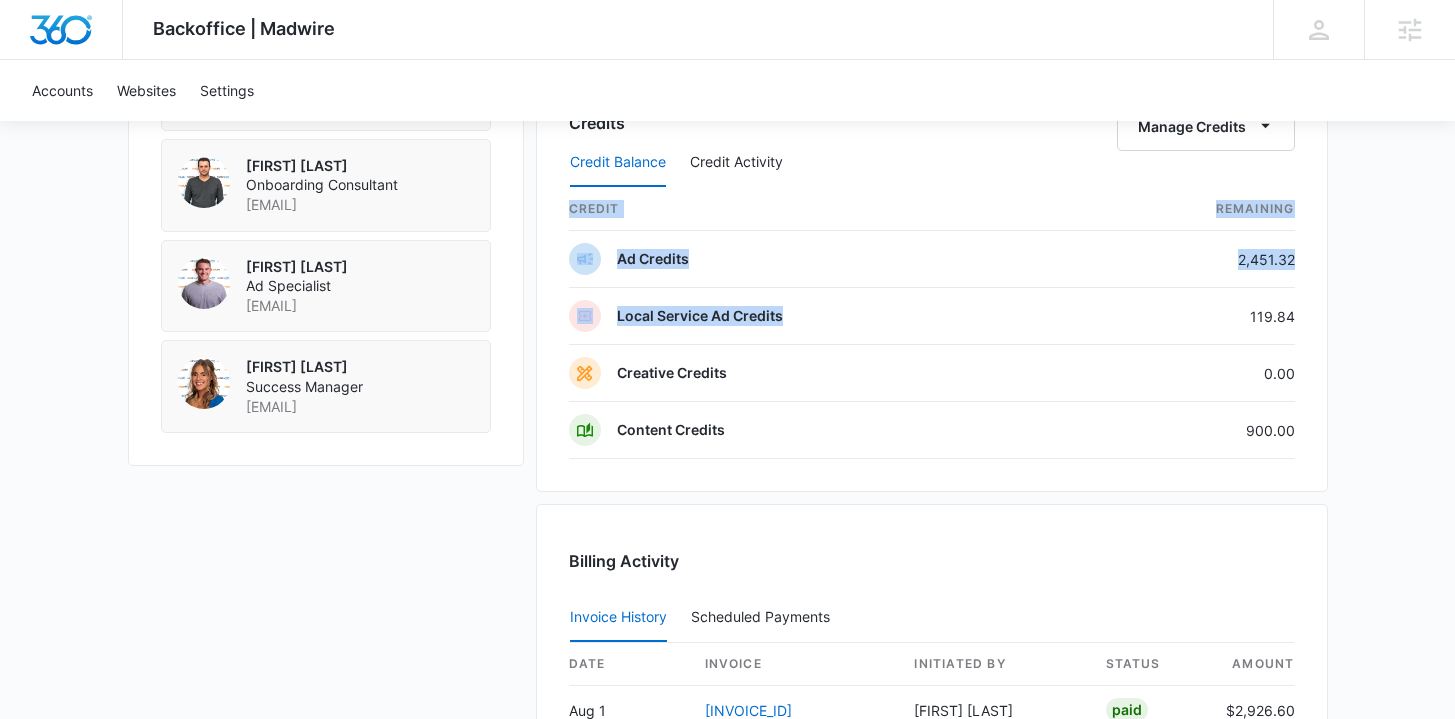 drag, startPoint x: 1298, startPoint y: 320, endPoint x: 1314, endPoint y: 319, distance: 16.03122 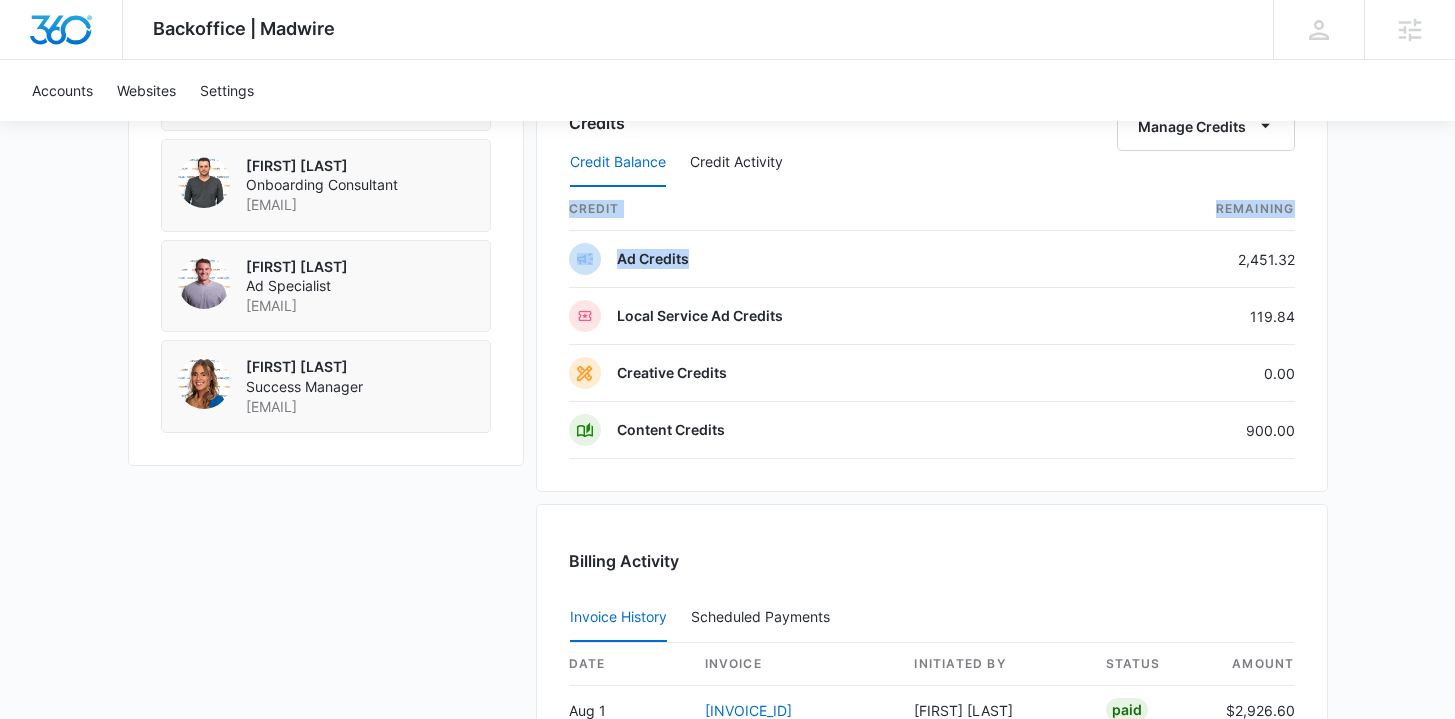 click on "Credits Manage Credits Credit Balance Credit Activity credit Remaining Ad Credits 2,451.32 Local Service Ad Credits 119.84 Creative Credits 0.00 Content Credits 900.00" at bounding box center (932, 275) 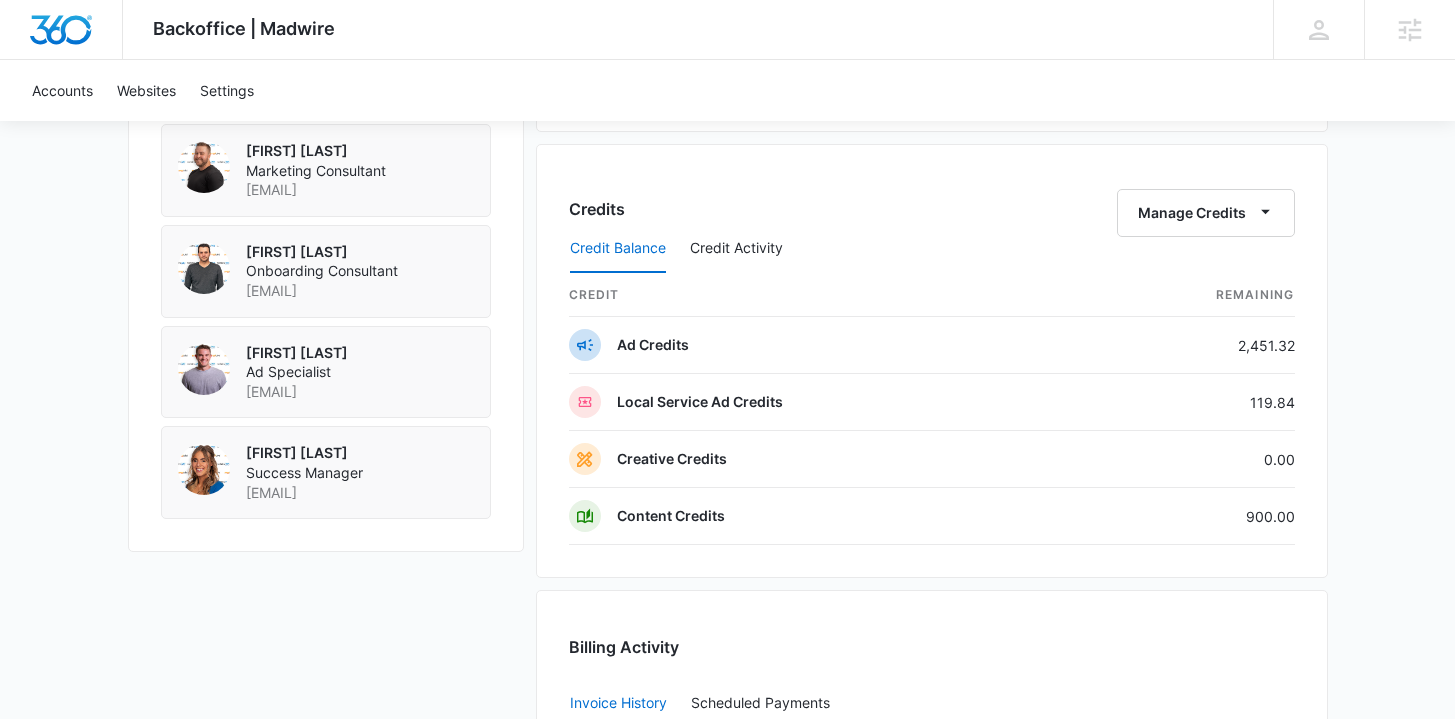 scroll, scrollTop: 1376, scrollLeft: 0, axis: vertical 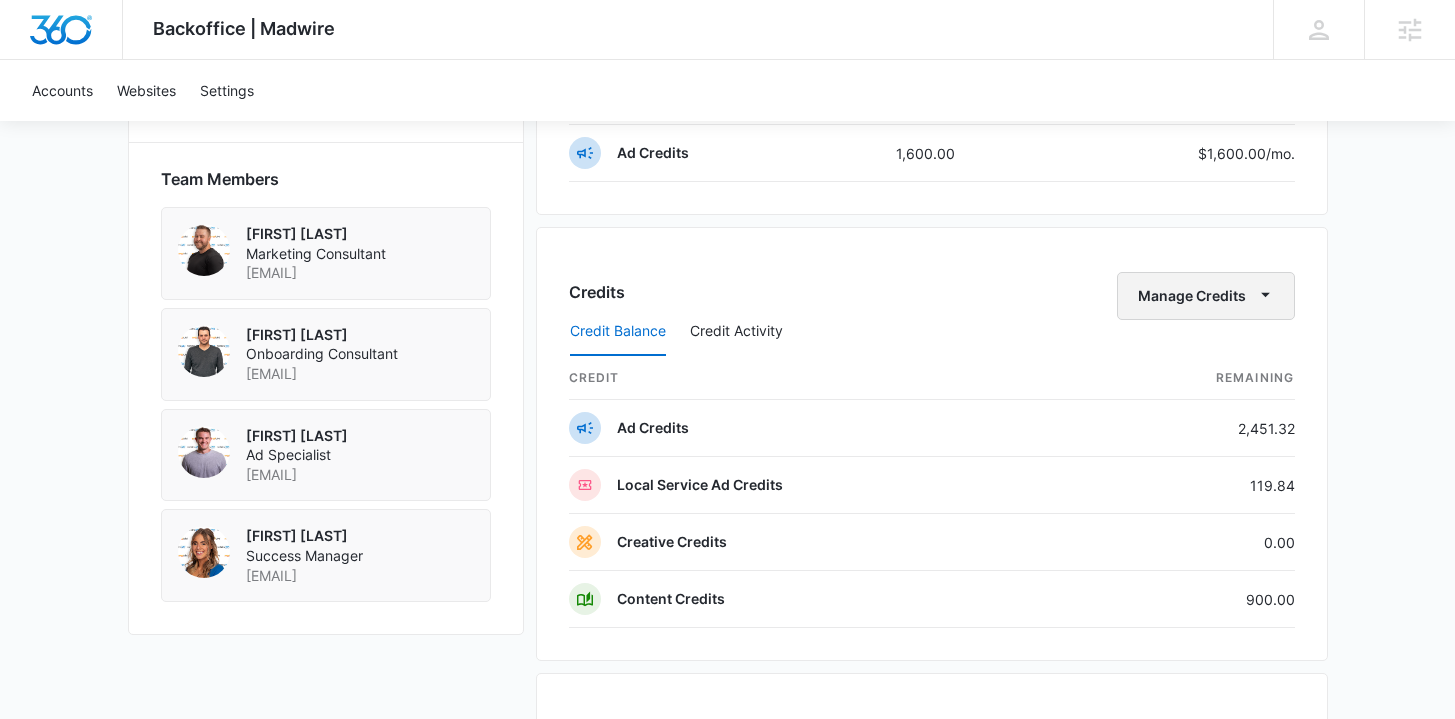 click on "Manage Credits" at bounding box center [1206, 296] 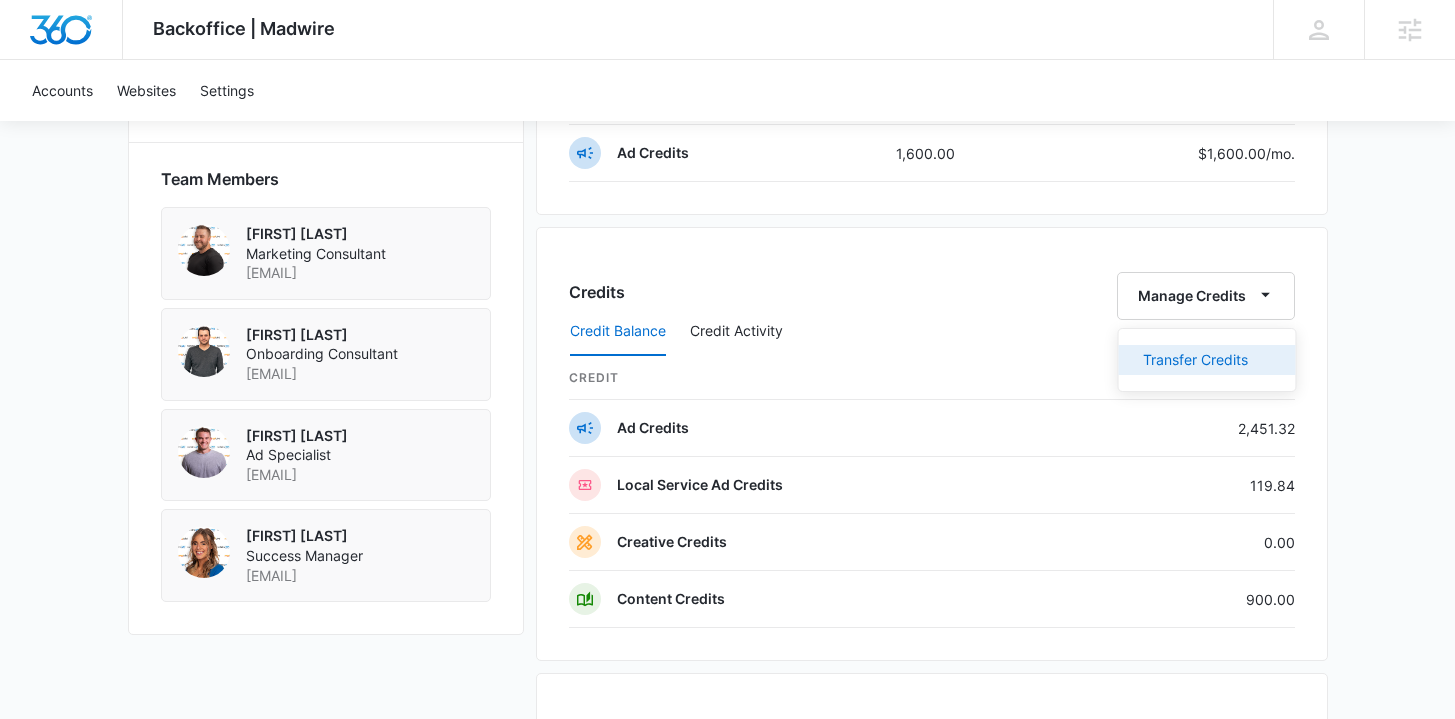 click on "Transfer Credits" at bounding box center (1195, 360) 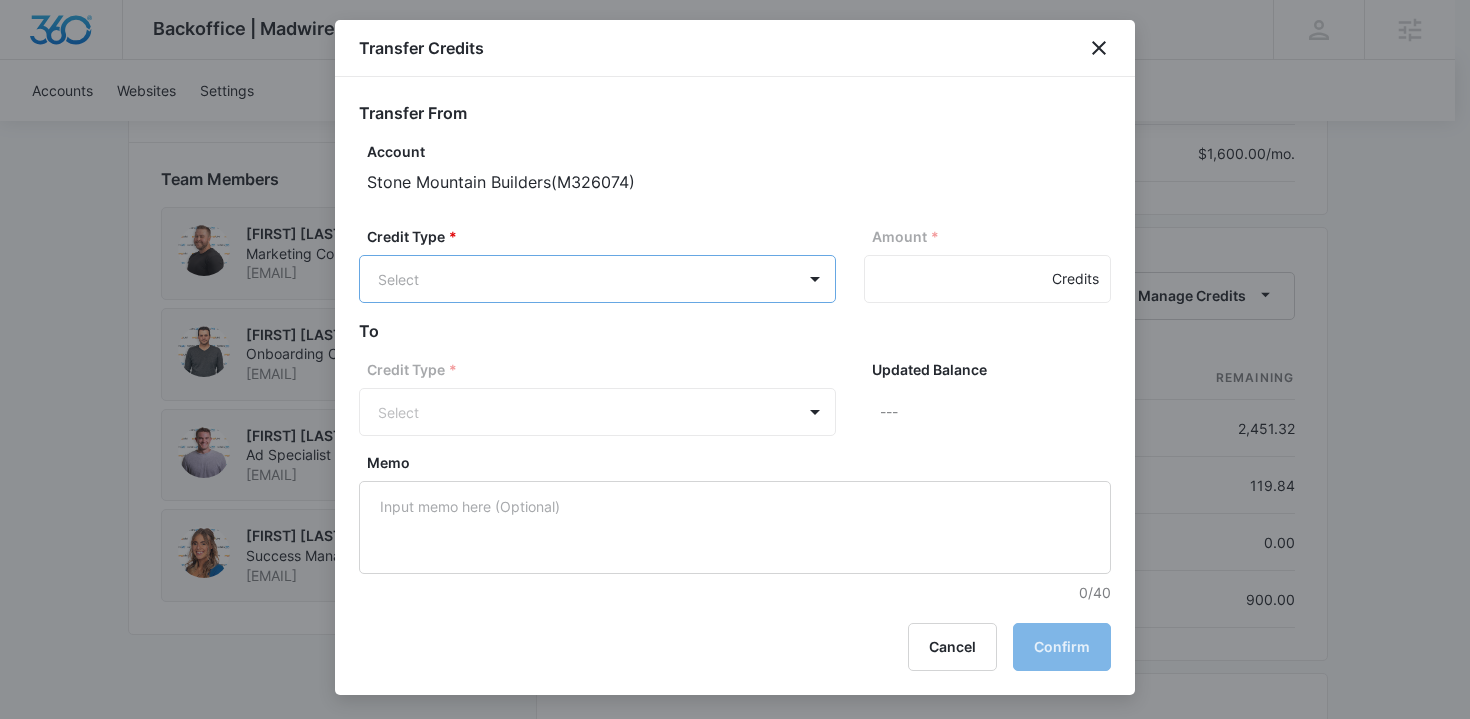 click on "Backoffice | Madwire Apps Settings TB Travis Buchanan travis.buchanan@madwire.com My Profile Notifications Support Logout Terms & Conditions   •   Privacy Policy Agencies Accounts Websites Settings Stone Mountain Builders M326074 Paid Next payment of  $2,926.60  due  Sep 1 One Time Sale Go to Dashboard Stone Mountain Builders M326074 Details Billing Type Stripe Billing Contact Trevor Jewett stonemountainbuilders@yahoo.com (518) 488-4210 Billing Address 896 Fifty Six Road Petersburgh ,  NY   12138 US Local Time 10:46am   ( America/New_York ) Industry Contractor Lifetime Mar 20  ( 4 months ) Last Active - Lead Source - Partner - Stripe ID cus_Rym8zxfdTyylyG Collection Method Charge Automatically Team Members Tyler Hatton Marketing Consultant tyler.hatton@madwire.com Tyler Pajak Onboarding Consultant tyler.pajak@madwire.com Steven Warren Ad Specialist steven.warren@madwire.com McKenna Mueller Success Manager McKenna.Mueller@madwire.com Billing Task Manager Payment Method 1017 exp. 8/2029 Manage Manage Paid" at bounding box center (735, 199) 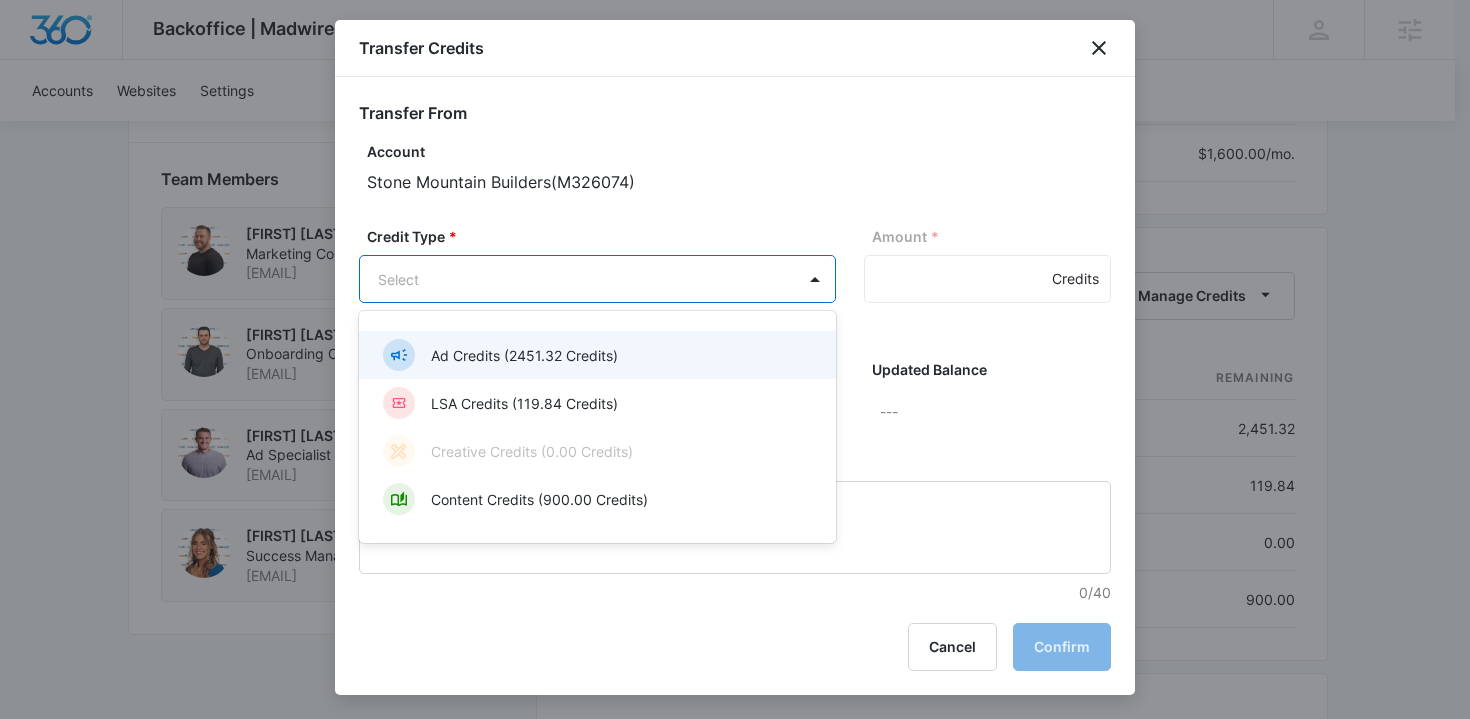 click on "Ad Credits (2451.32 Credits)" at bounding box center [595, 355] 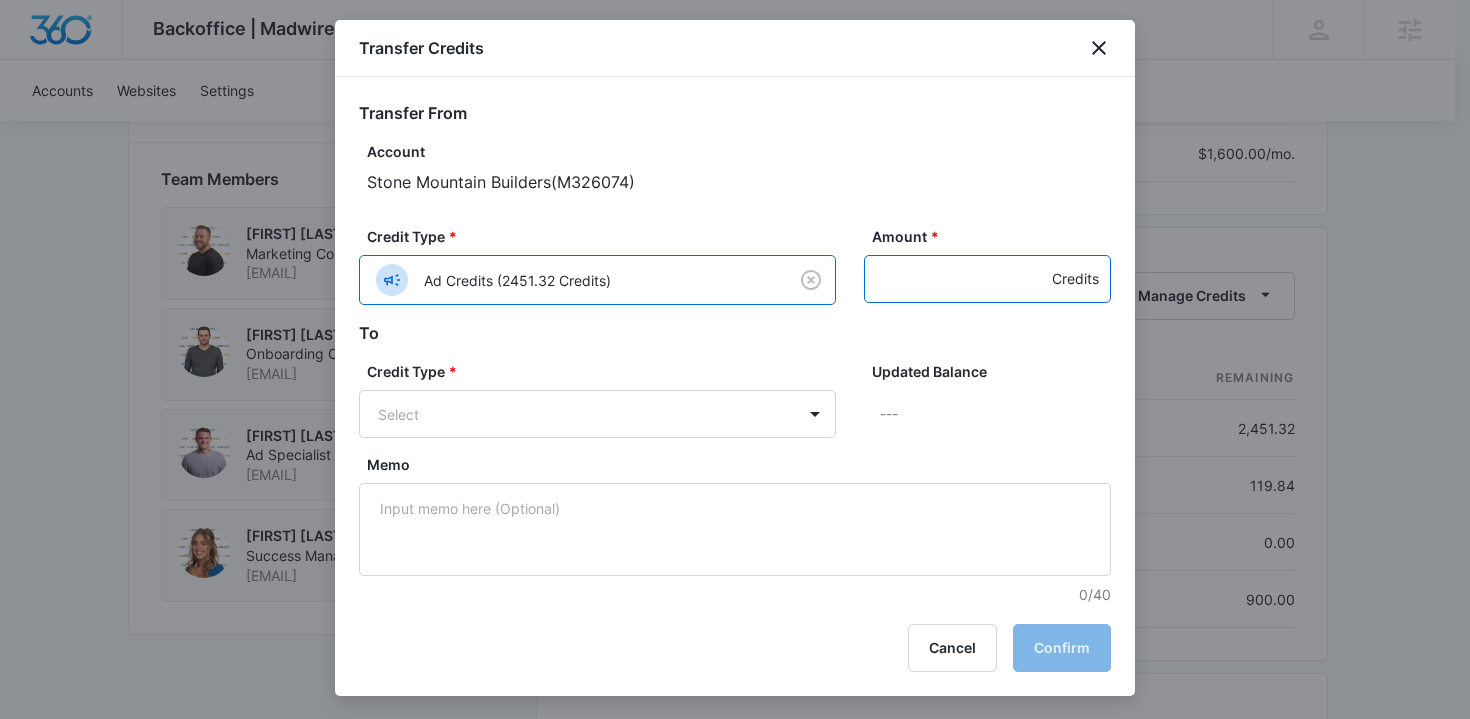 click on "Amount *" at bounding box center [987, 279] 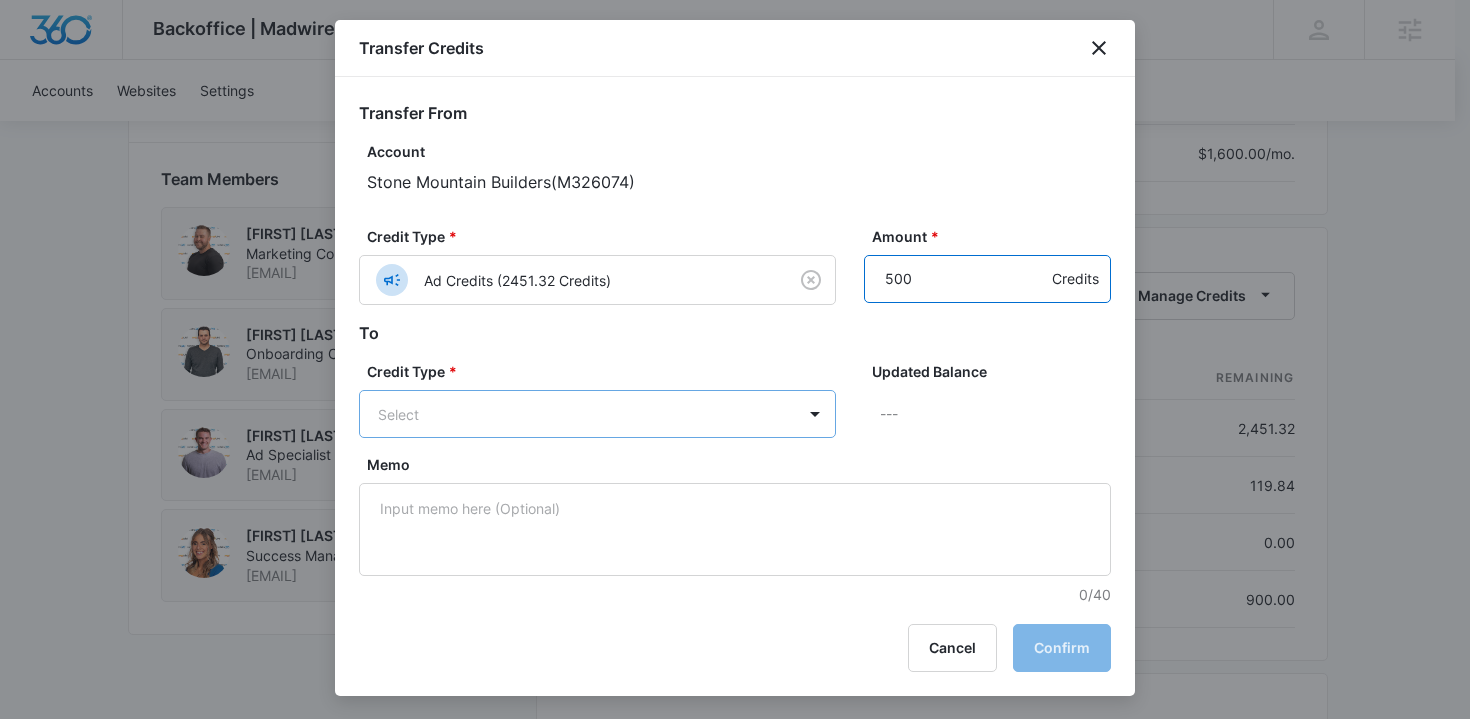 type on "500" 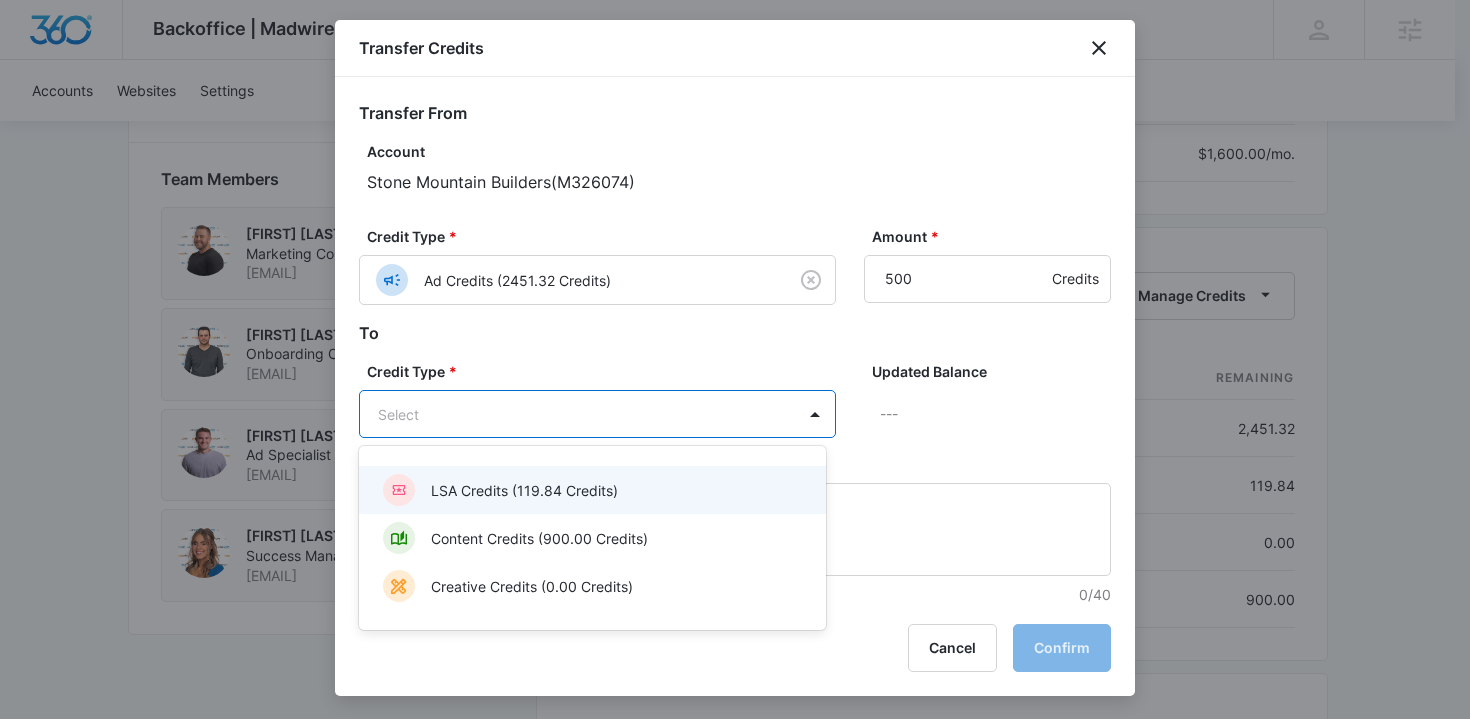 click on "Backoffice | Madwire Apps Settings TB Travis Buchanan travis.buchanan@madwire.com My Profile Notifications Support Logout Terms & Conditions   •   Privacy Policy Agencies Accounts Websites Settings Stone Mountain Builders M326074 Paid Next payment of  $2,926.60  due  Sep 1 One Time Sale Go to Dashboard Stone Mountain Builders M326074 Details Billing Type Stripe Billing Contact Trevor Jewett stonemountainbuilders@yahoo.com (518) 488-4210 Billing Address 896 Fifty Six Road Petersburgh ,  NY   12138 US Local Time 10:46am   ( America/New_York ) Industry Contractor Lifetime Mar 20  ( 4 months ) Last Active - Lead Source - Partner - Stripe ID cus_Rym8zxfdTyylyG Collection Method Charge Automatically Team Members Tyler Hatton Marketing Consultant tyler.hatton@madwire.com Tyler Pajak Onboarding Consultant tyler.pajak@madwire.com Steven Warren Ad Specialist steven.warren@madwire.com McKenna Mueller Success Manager McKenna.Mueller@madwire.com Billing Task Manager Payment Method 1017 exp. 8/2029 Manage Manage Paid" at bounding box center [735, 199] 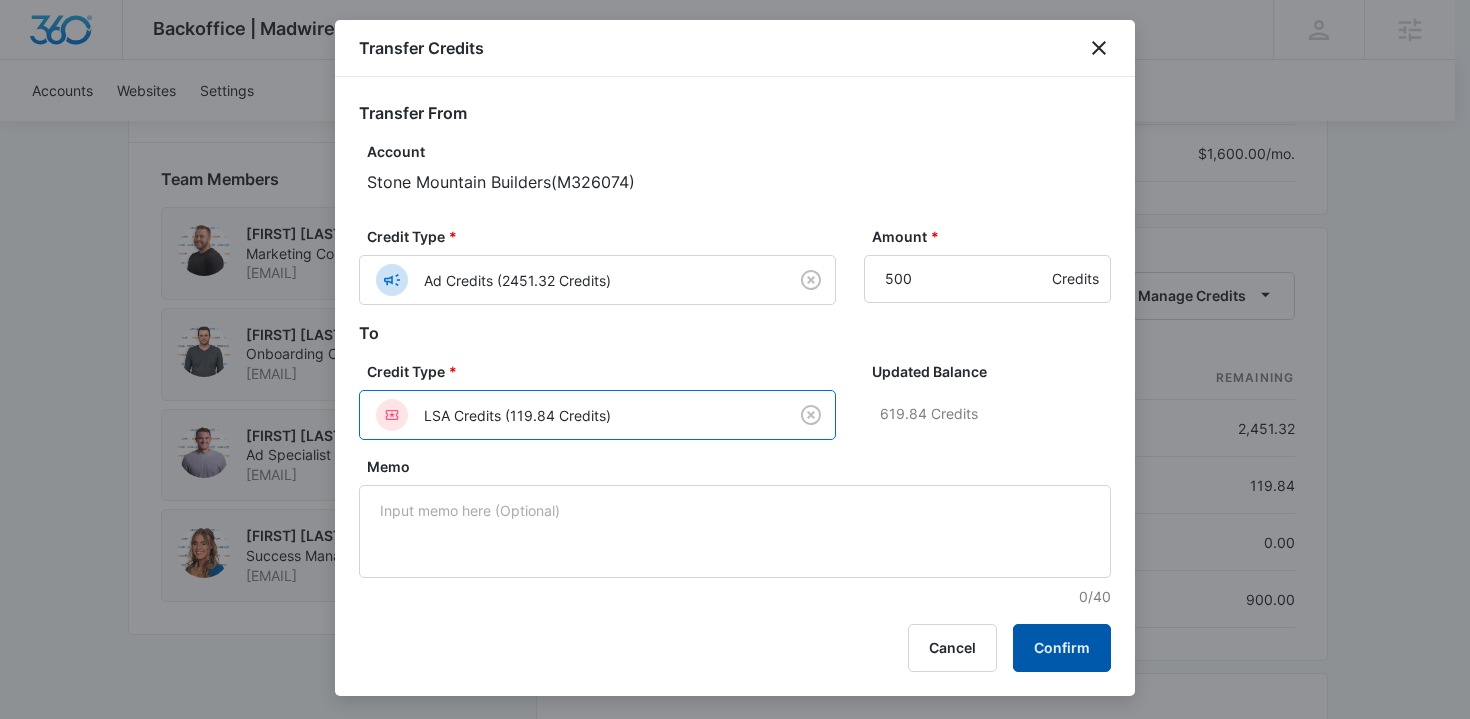 click on "Confirm" at bounding box center (1062, 648) 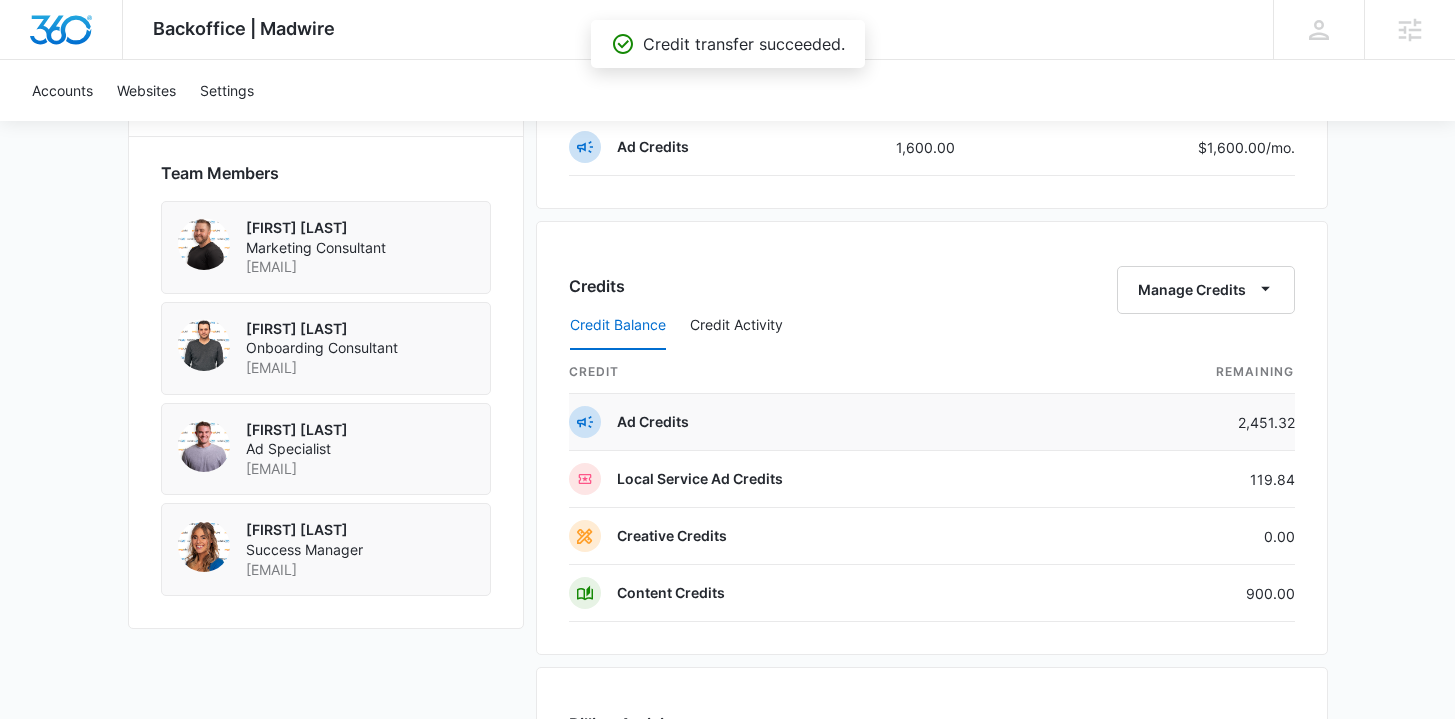 scroll, scrollTop: 1402, scrollLeft: 0, axis: vertical 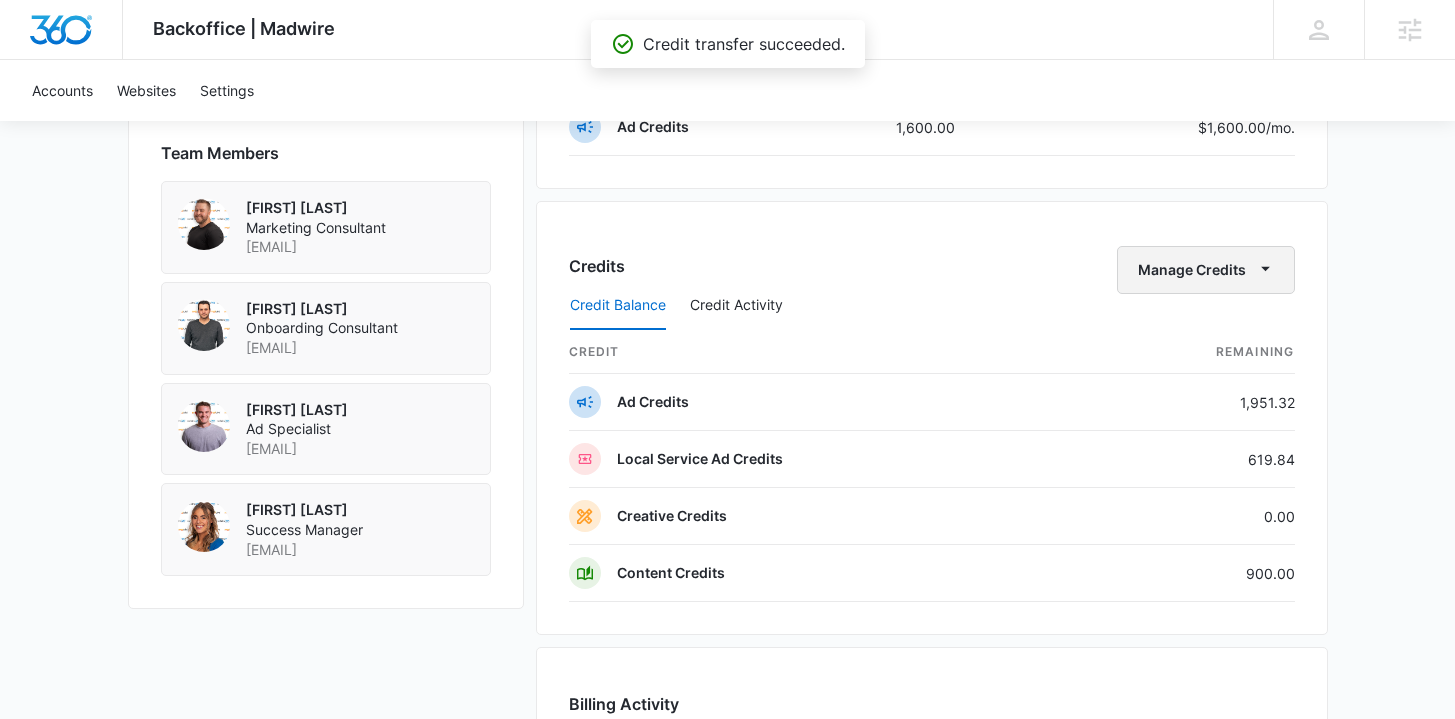 click on "Manage Credits" at bounding box center [1206, 270] 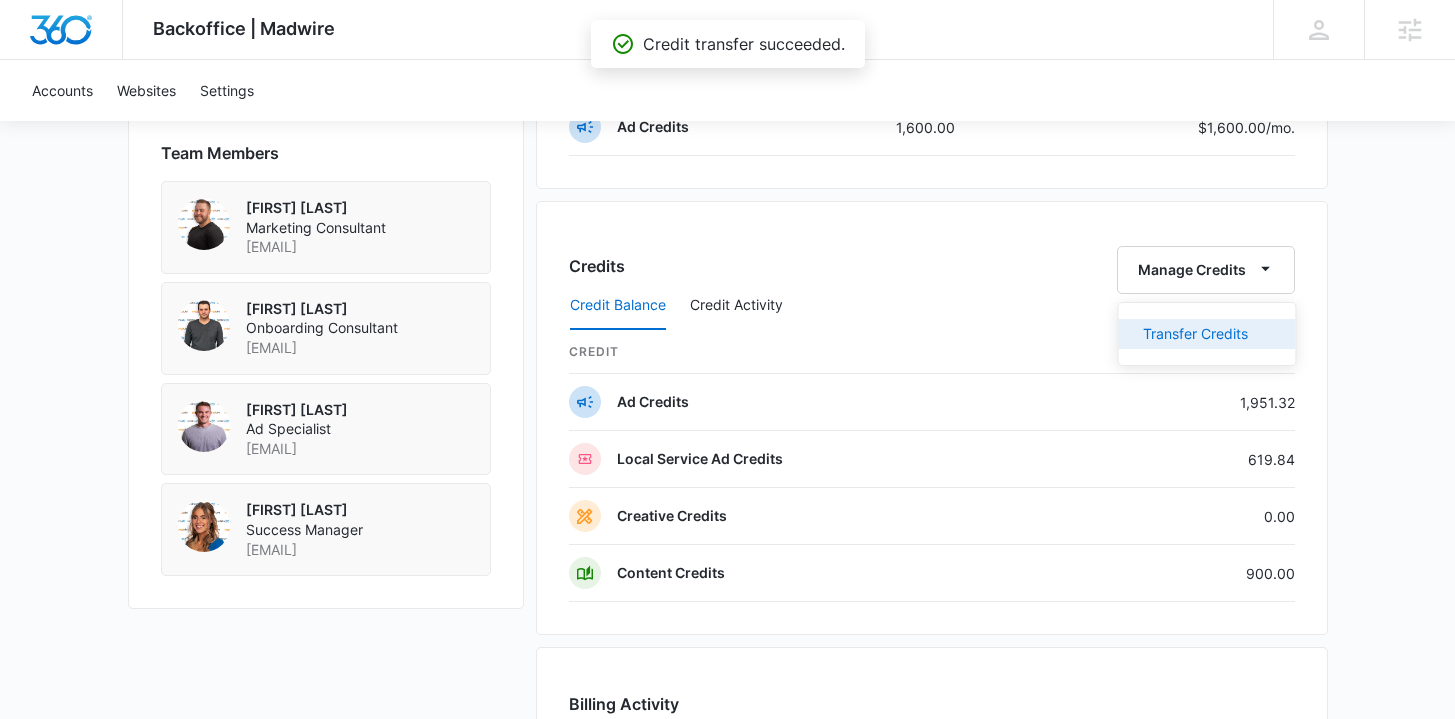 click on "Transfer Credits" at bounding box center (1195, 334) 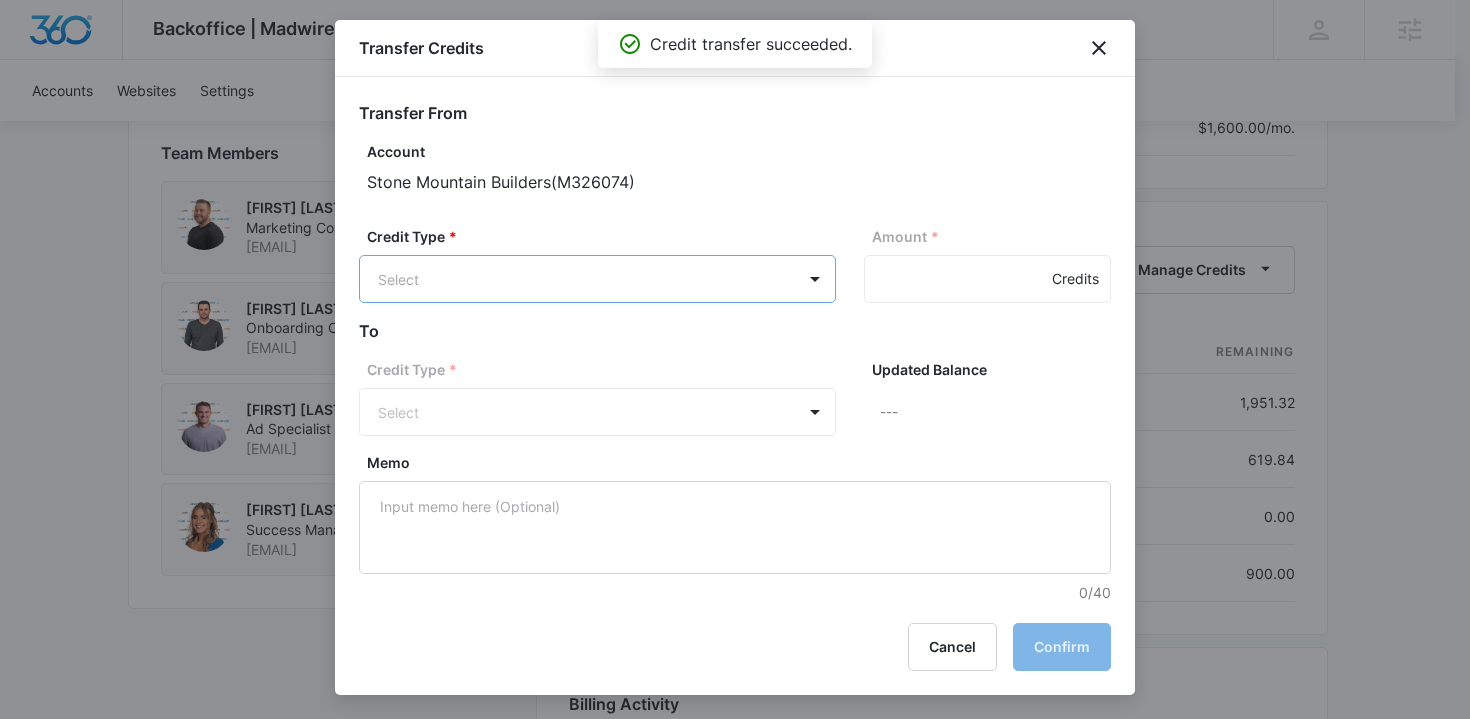 click on "Backoffice | Madwire Apps Settings TB Travis Buchanan travis.buchanan@madwire.com My Profile Notifications Support Logout Terms & Conditions   •   Privacy Policy Agencies Accounts Websites Settings Stone Mountain Builders M326074 Paid Next payment of  $2,926.60  due  Sep 1 One Time Sale Go to Dashboard Stone Mountain Builders M326074 Details Billing Type Stripe Billing Contact Trevor Jewett stonemountainbuilders@yahoo.com (518) 488-4210 Billing Address 896 Fifty Six Road Petersburgh ,  NY   12138 US Local Time 10:47am   ( America/New_York ) Industry Contractor Lifetime Mar 20  ( 4 months ) Last Active - Lead Source - Partner - Stripe ID cus_Rym8zxfdTyylyG Collection Method Charge Automatically Team Members Tyler Hatton Marketing Consultant tyler.hatton@madwire.com Tyler Pajak Onboarding Consultant tyler.pajak@madwire.com Steven Warren Ad Specialist steven.warren@madwire.com McKenna Mueller Success Manager McKenna.Mueller@madwire.com Billing Task Manager Payment Method 1017 exp. 8/2029 Manage Manage Paid" at bounding box center [735, 173] 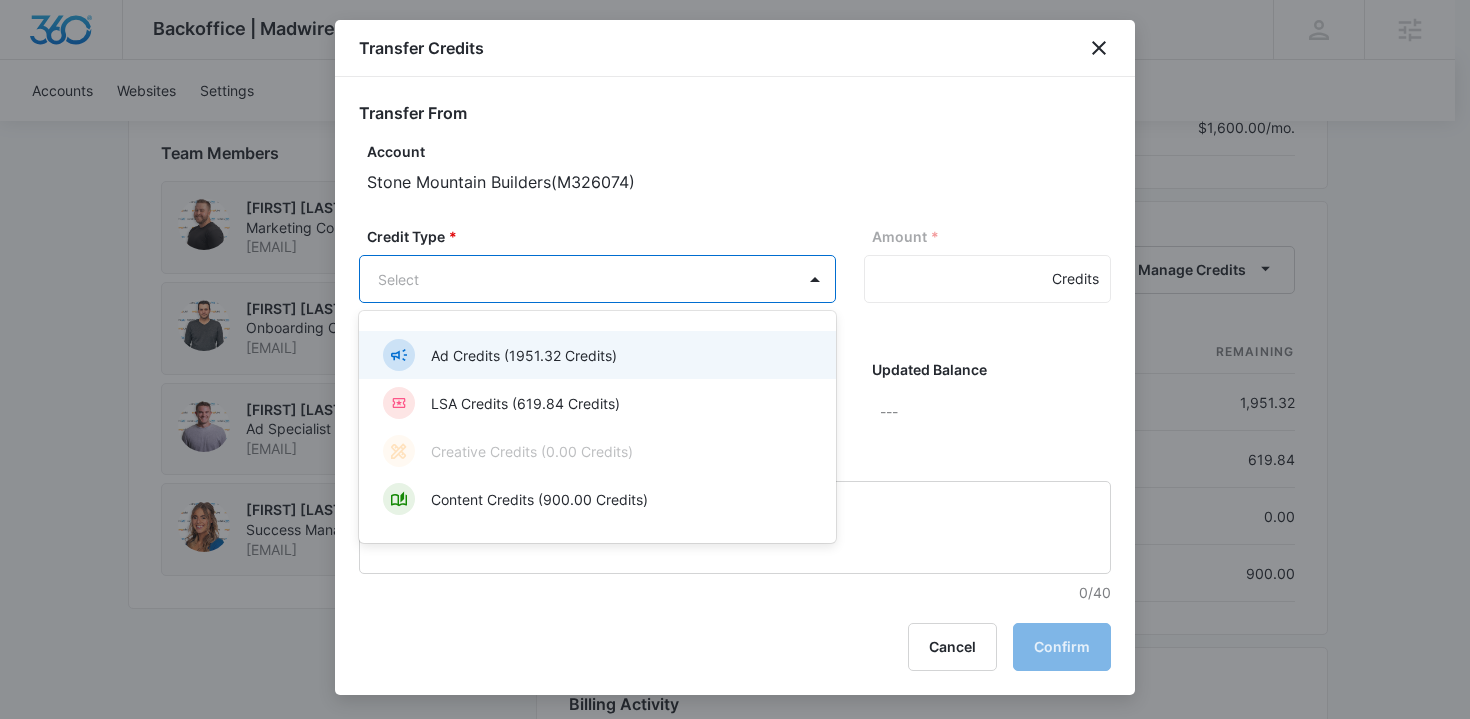 click on "Ad Credits (1951.32 Credits)" at bounding box center (524, 355) 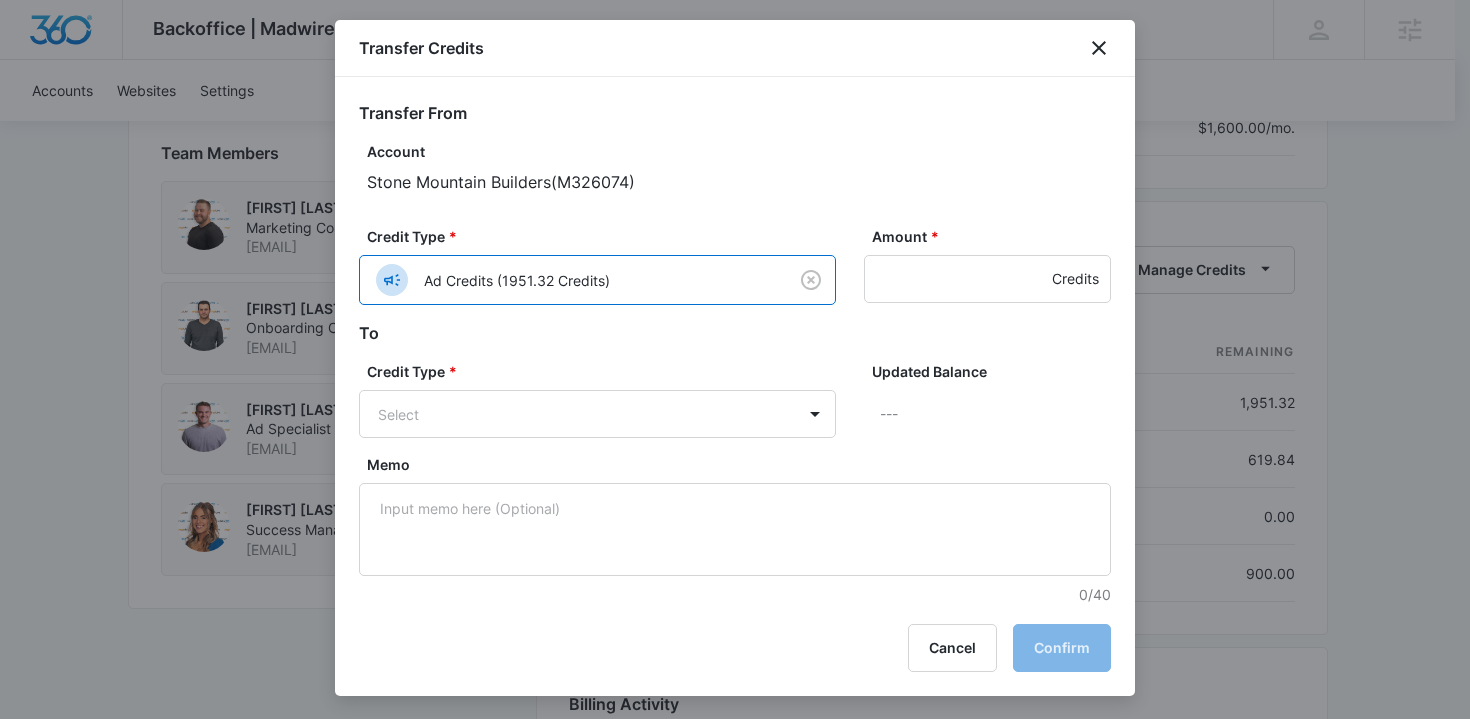 click on "Credit Type * Select Updated Balance ---" at bounding box center [735, 407] 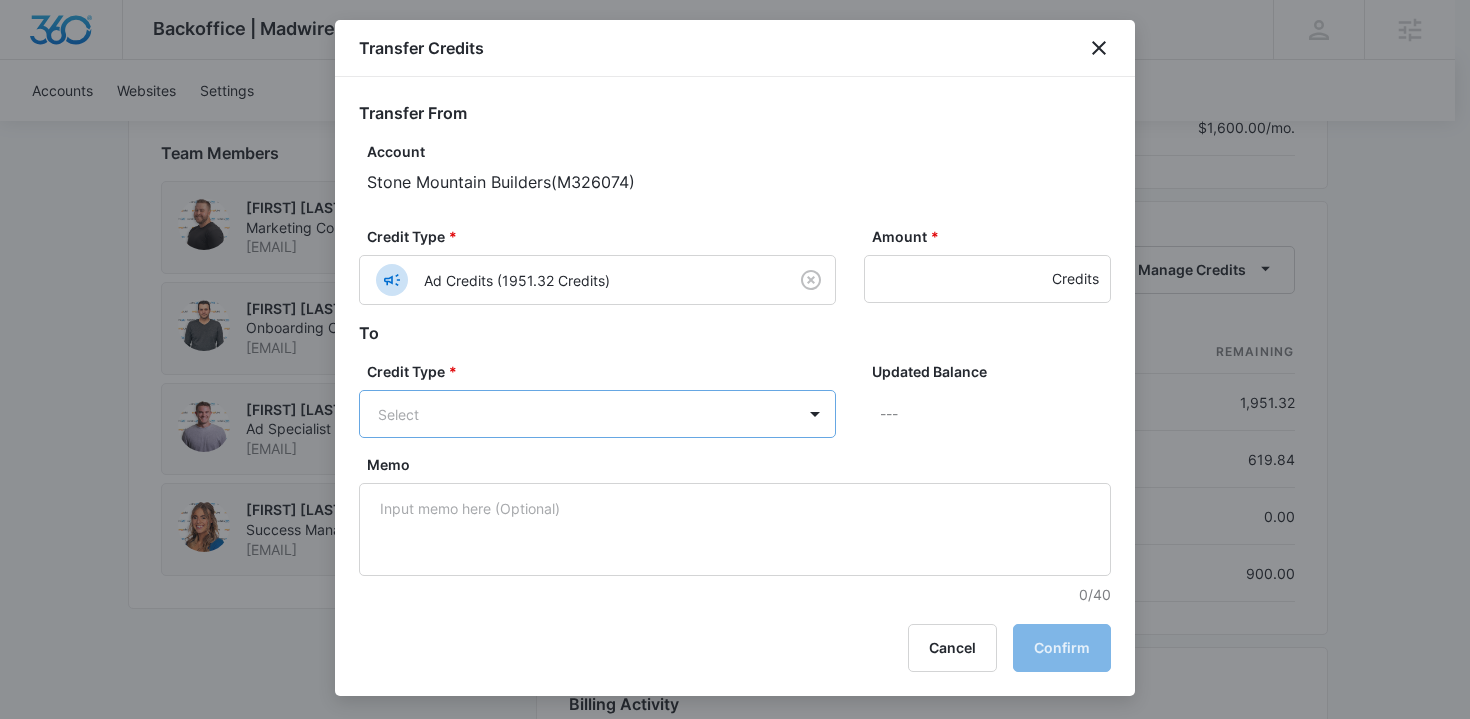click on "Backoffice | Madwire Apps Settings TB Travis Buchanan travis.buchanan@madwire.com My Profile Notifications Support Logout Terms & Conditions   •   Privacy Policy Agencies Accounts Websites Settings Stone Mountain Builders M326074 Paid Next payment of  $2,926.60  due  Sep 1 One Time Sale Go to Dashboard Stone Mountain Builders M326074 Details Billing Type Stripe Billing Contact Trevor Jewett stonemountainbuilders@yahoo.com (518) 488-4210 Billing Address 896 Fifty Six Road Petersburgh ,  NY   12138 US Local Time 10:47am   ( America/New_York ) Industry Contractor Lifetime Mar 20  ( 4 months ) Last Active - Lead Source - Partner - Stripe ID cus_Rym8zxfdTyylyG Collection Method Charge Automatically Team Members Tyler Hatton Marketing Consultant tyler.hatton@madwire.com Tyler Pajak Onboarding Consultant tyler.pajak@madwire.com Steven Warren Ad Specialist steven.warren@madwire.com McKenna Mueller Success Manager McKenna.Mueller@madwire.com Billing Task Manager Payment Method 1017 exp. 8/2029 Manage Manage Paid" at bounding box center (735, 173) 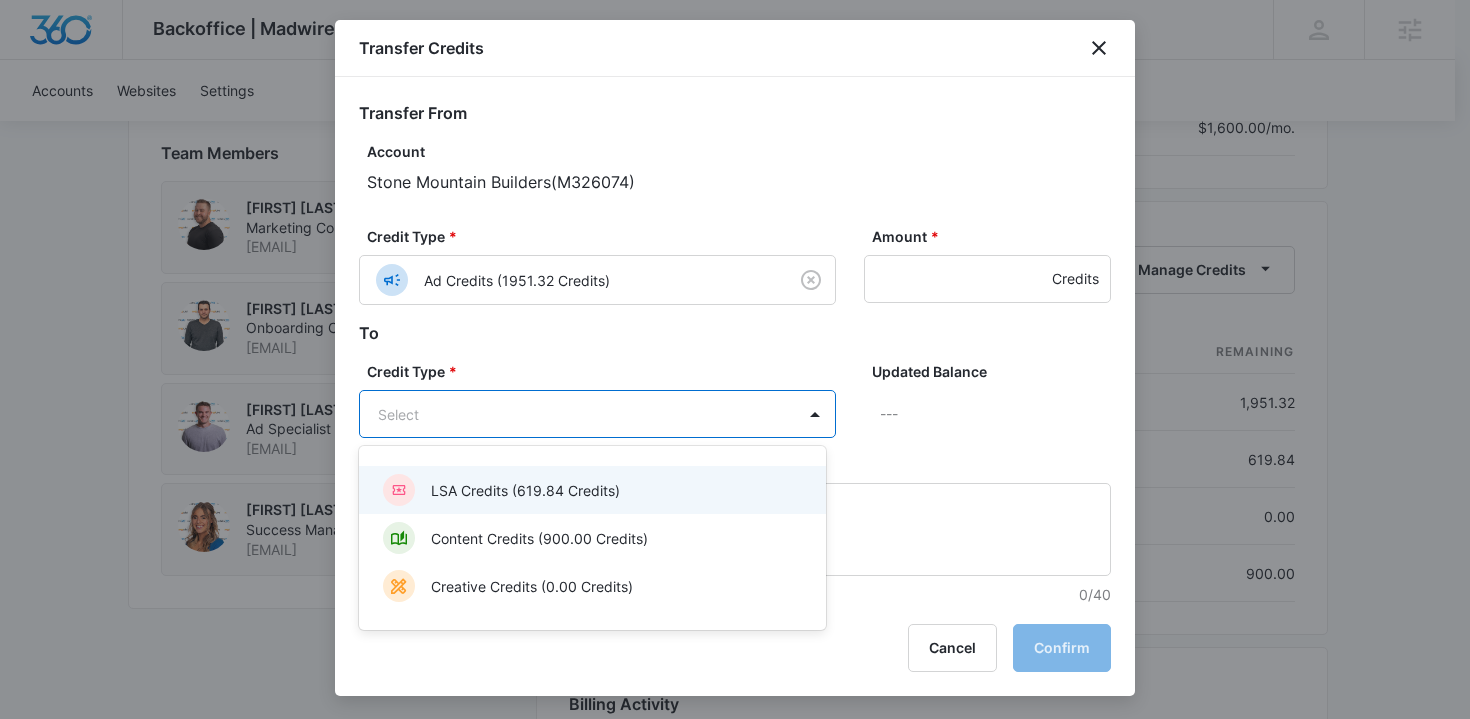 click at bounding box center [735, 359] 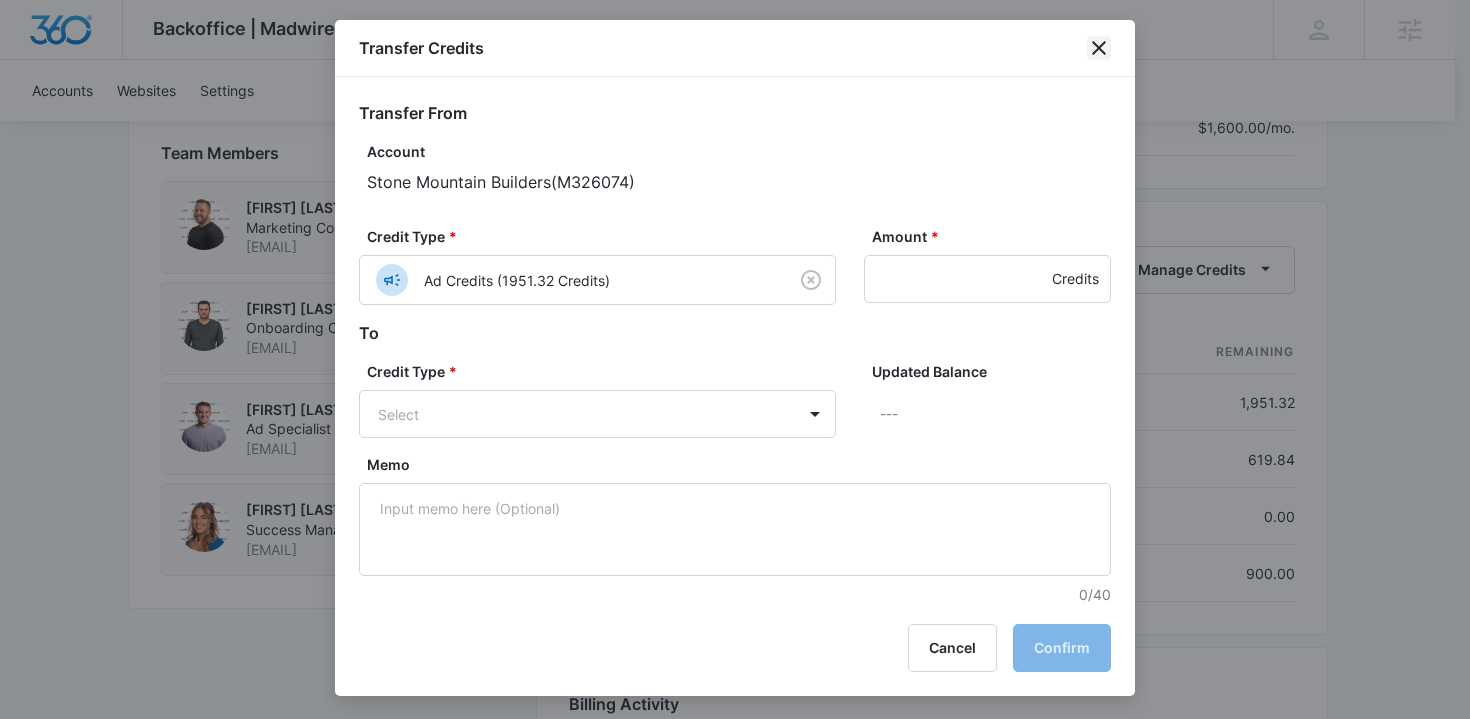 click 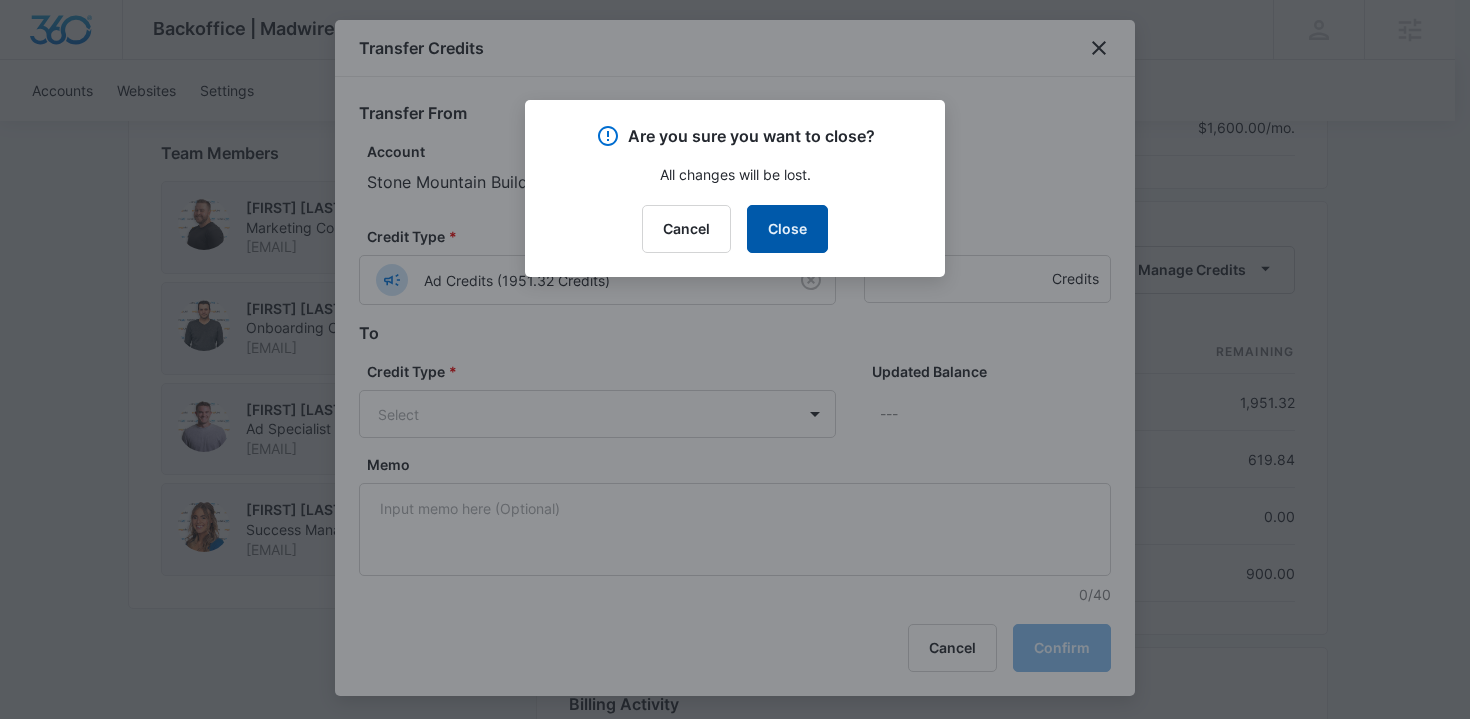 drag, startPoint x: 793, startPoint y: 228, endPoint x: 801, endPoint y: 221, distance: 10.630146 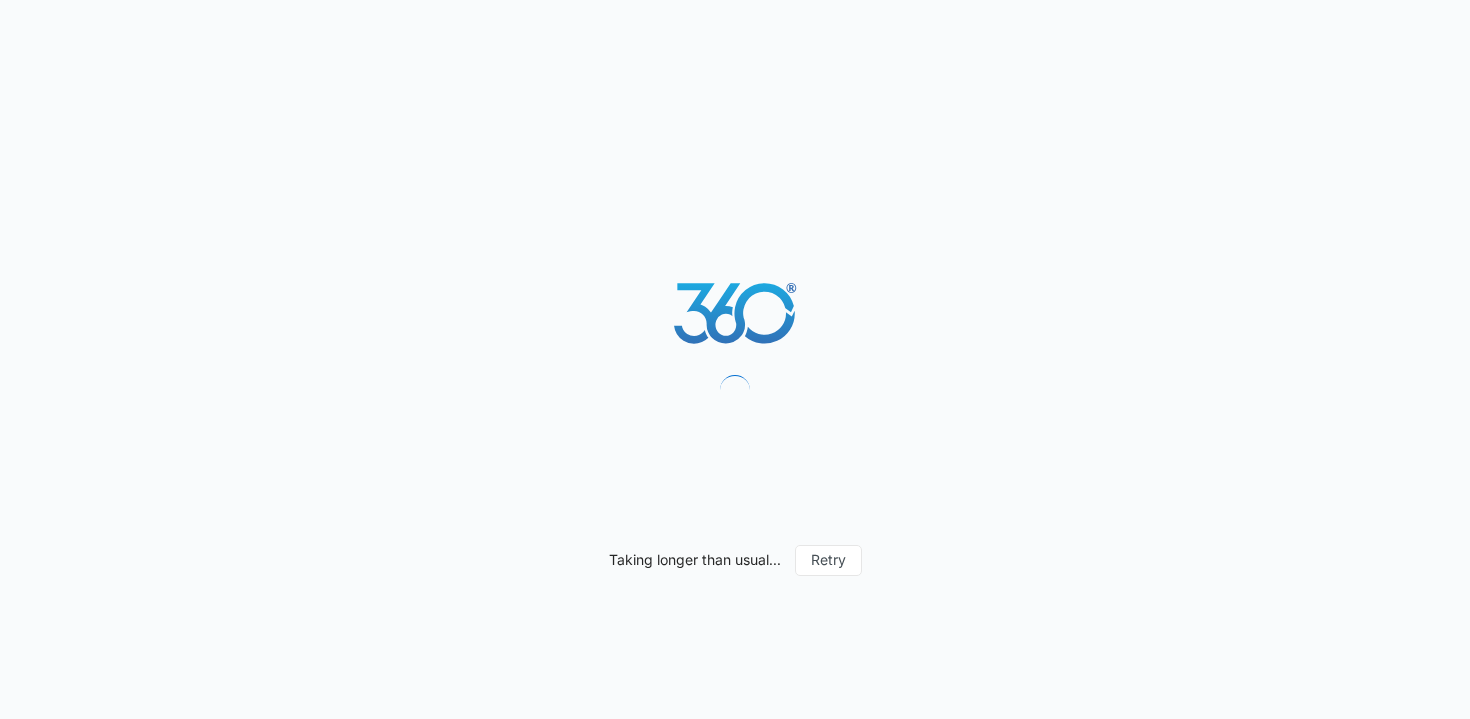 scroll, scrollTop: 0, scrollLeft: 0, axis: both 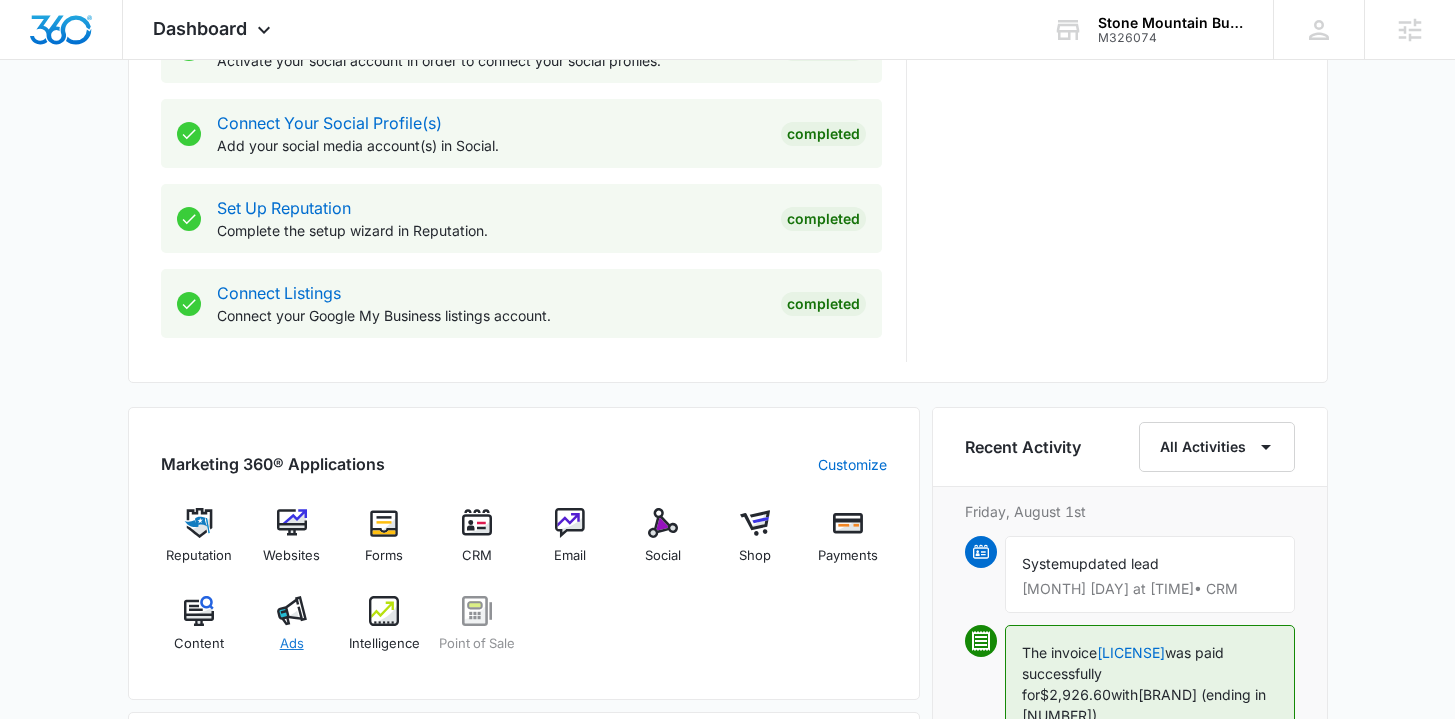 click on "Ads" at bounding box center [291, 632] 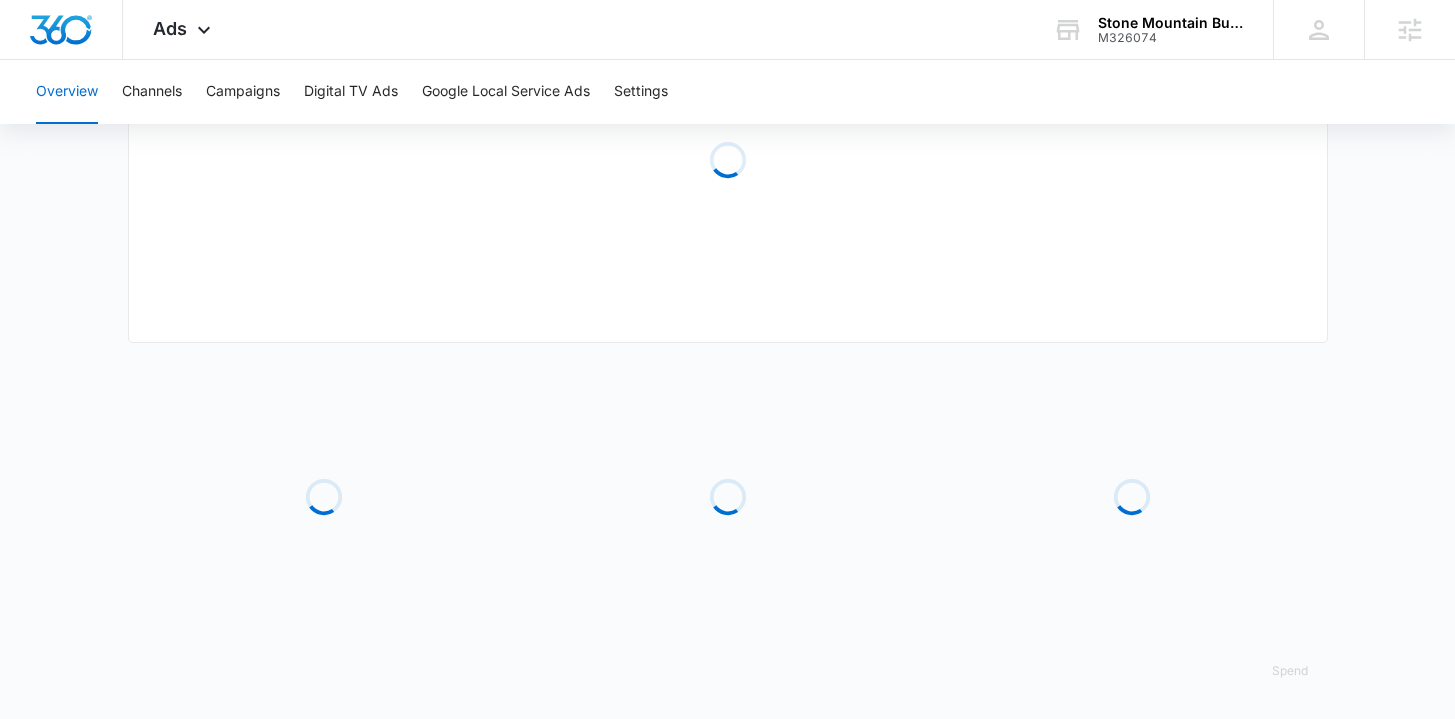 scroll, scrollTop: 0, scrollLeft: 0, axis: both 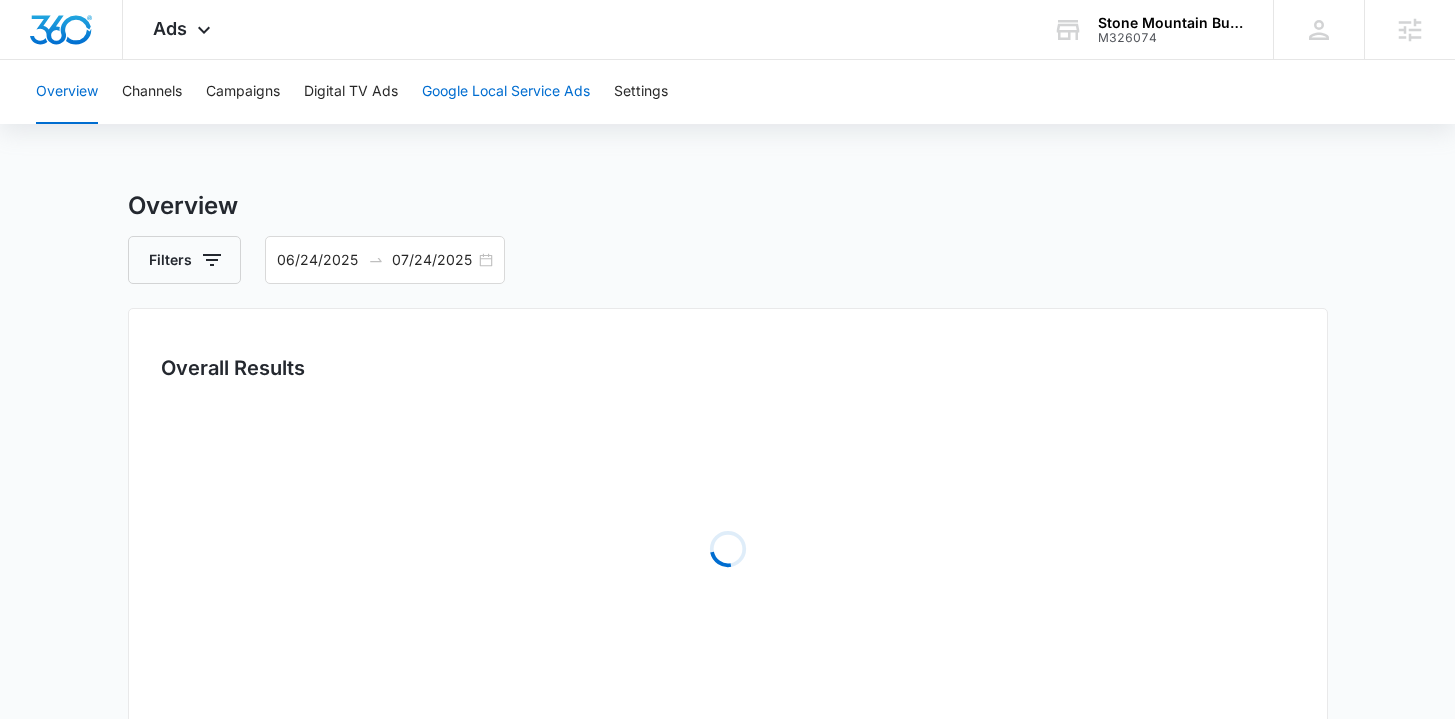 click on "Google Local Service Ads" at bounding box center (506, 92) 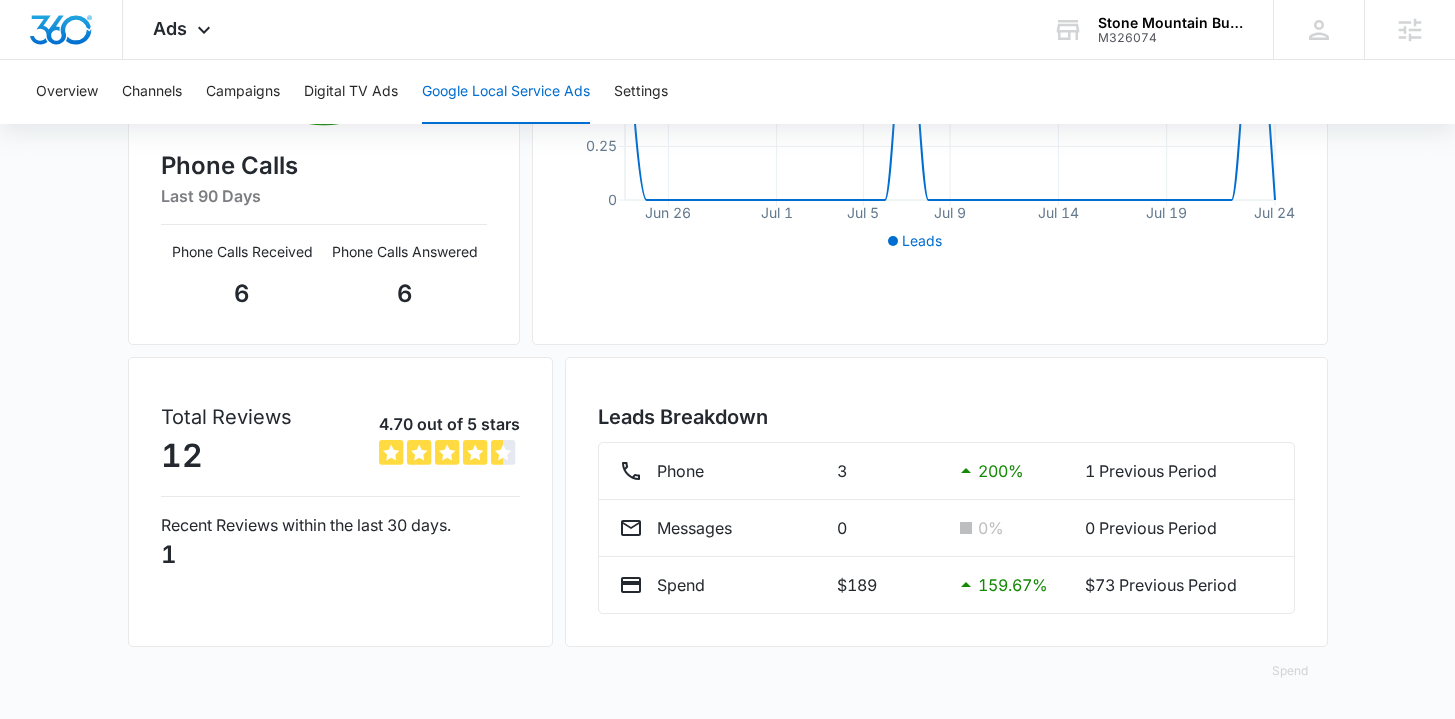 scroll, scrollTop: 0, scrollLeft: 0, axis: both 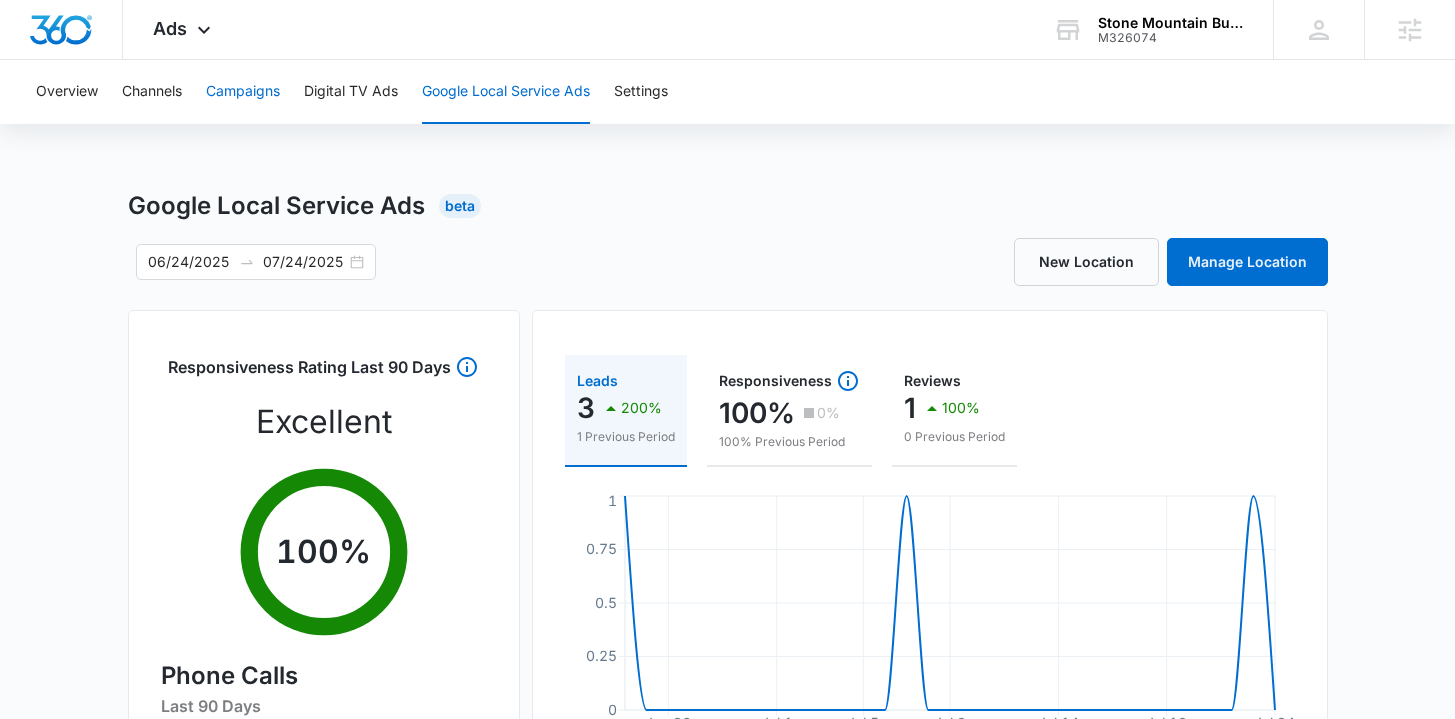 click on "Campaigns" at bounding box center [243, 92] 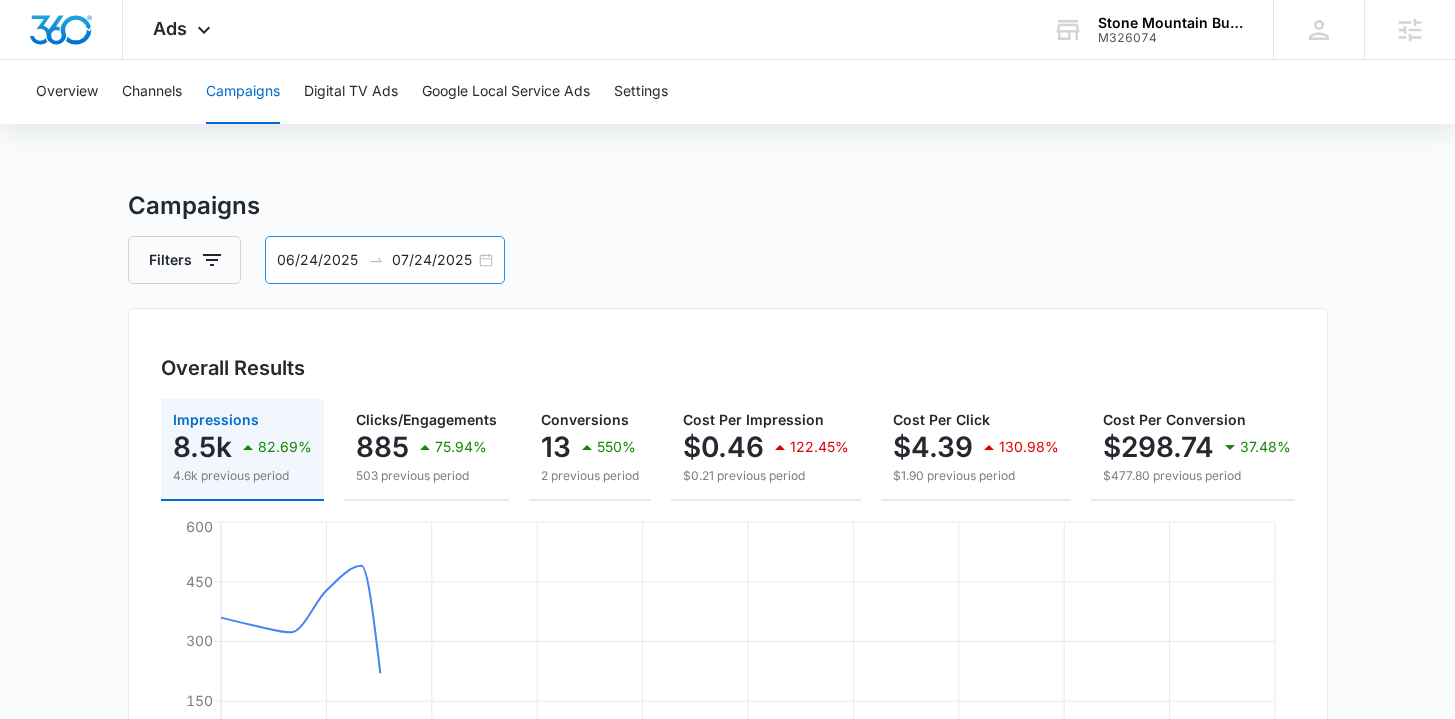 click on "06/24/2025 07/24/2025" at bounding box center (385, 260) 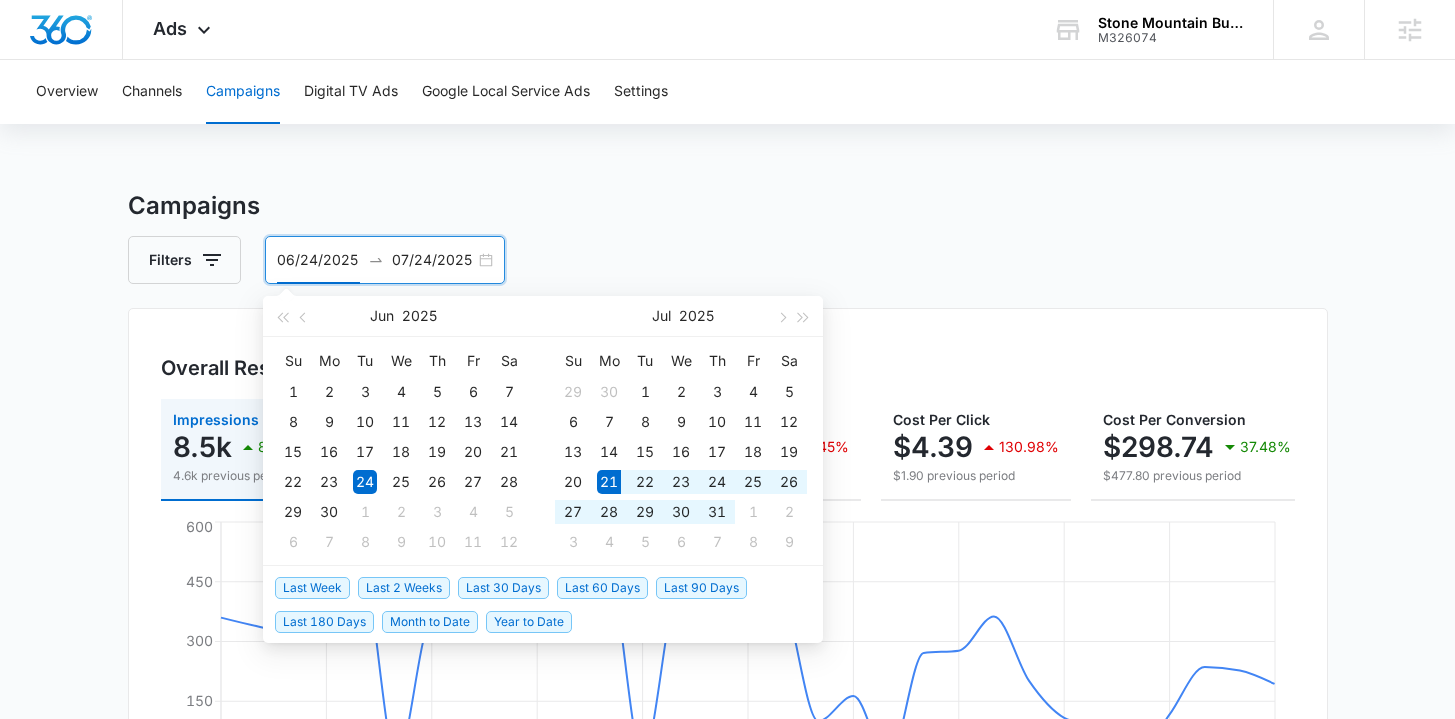 click on "Last 2 Weeks" at bounding box center (404, 588) 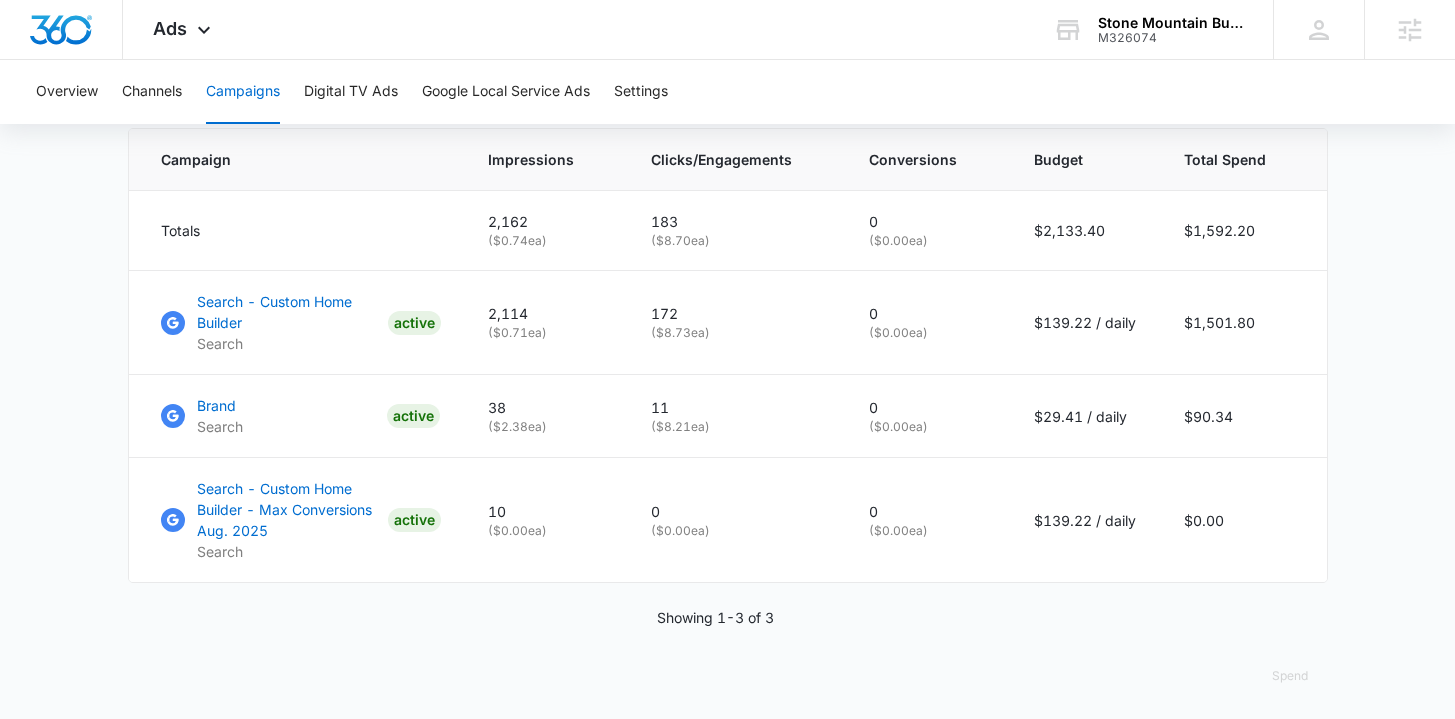 scroll, scrollTop: 857, scrollLeft: 0, axis: vertical 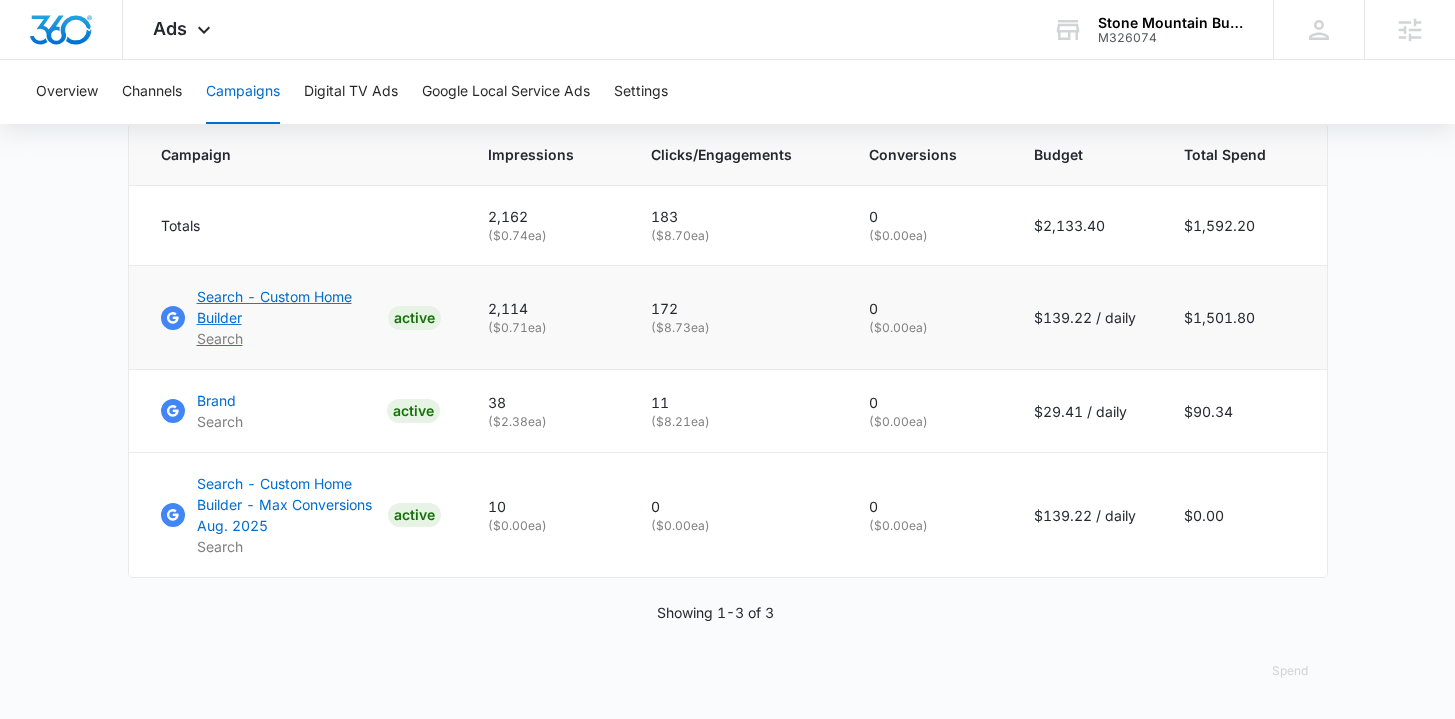 click on "Search - Custom Home Builder" at bounding box center (288, 307) 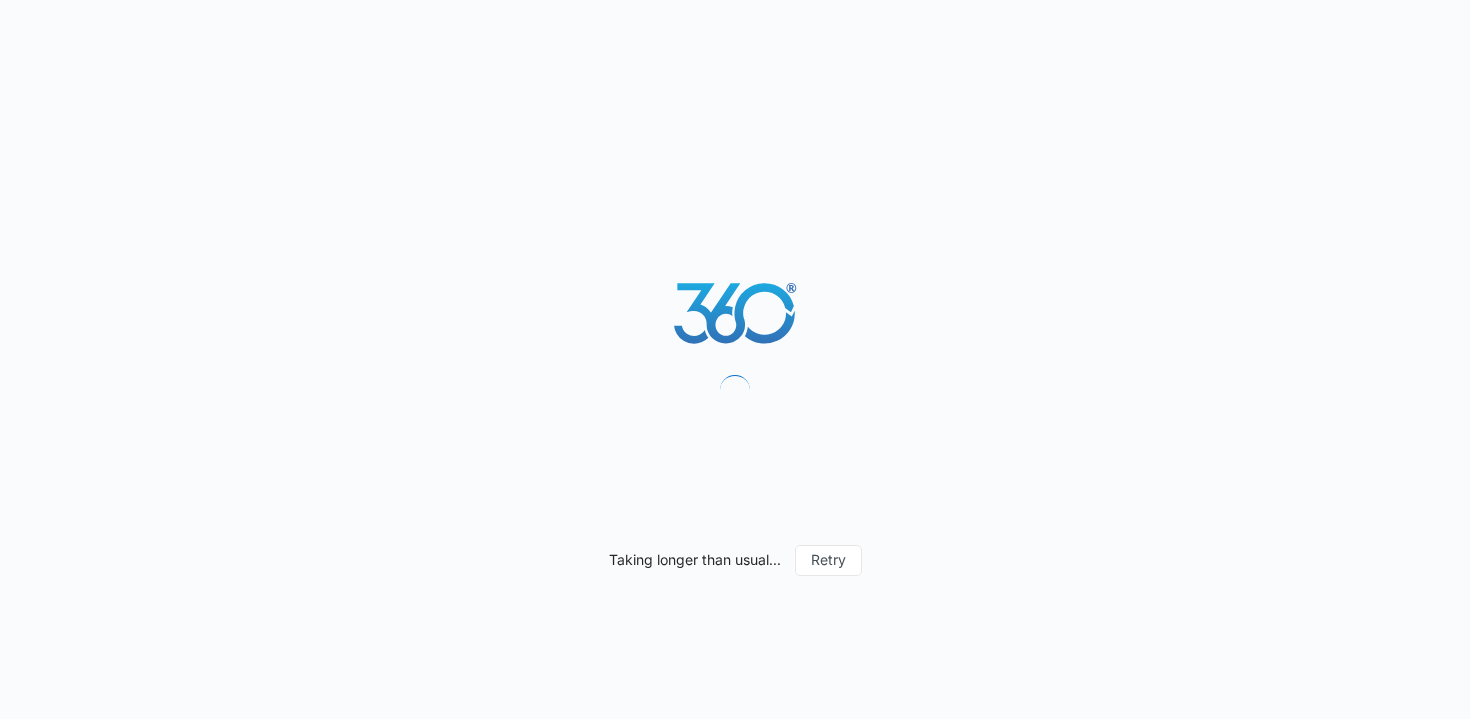 scroll, scrollTop: 0, scrollLeft: 0, axis: both 